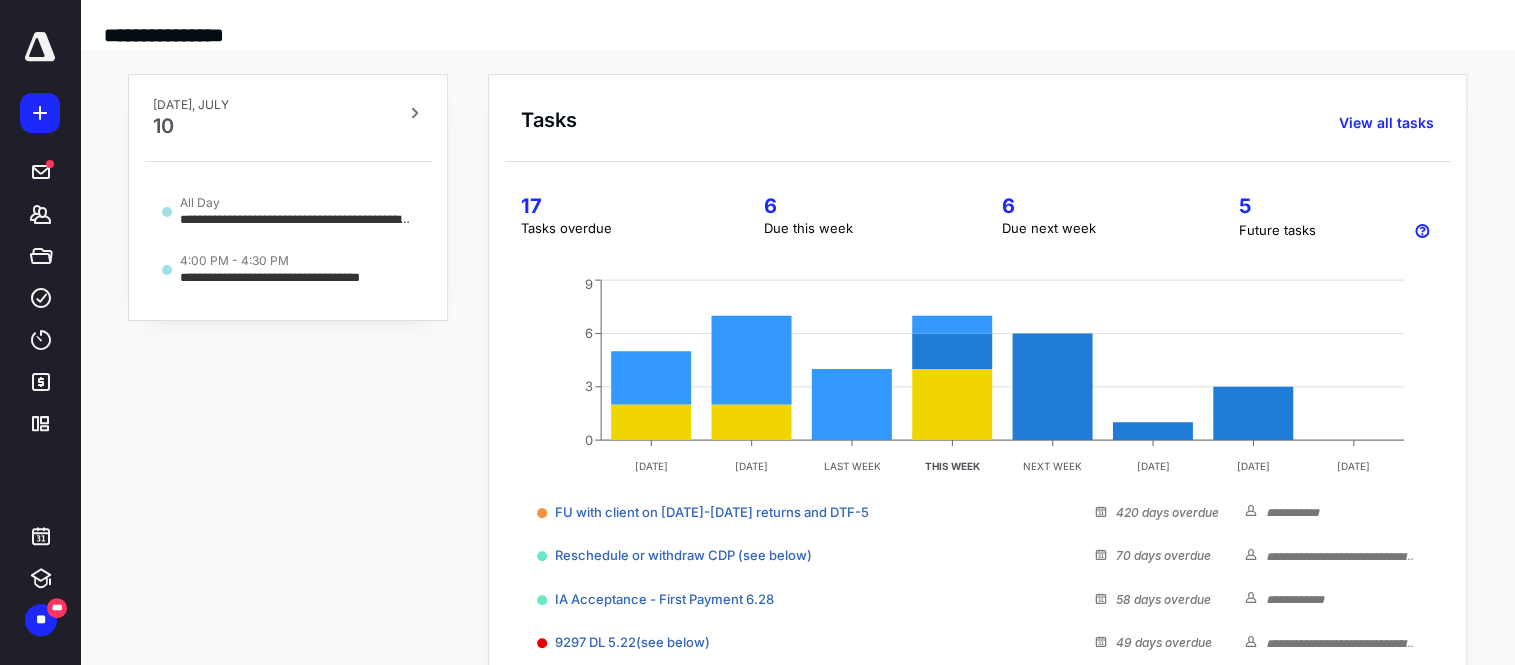 scroll, scrollTop: 0, scrollLeft: 0, axis: both 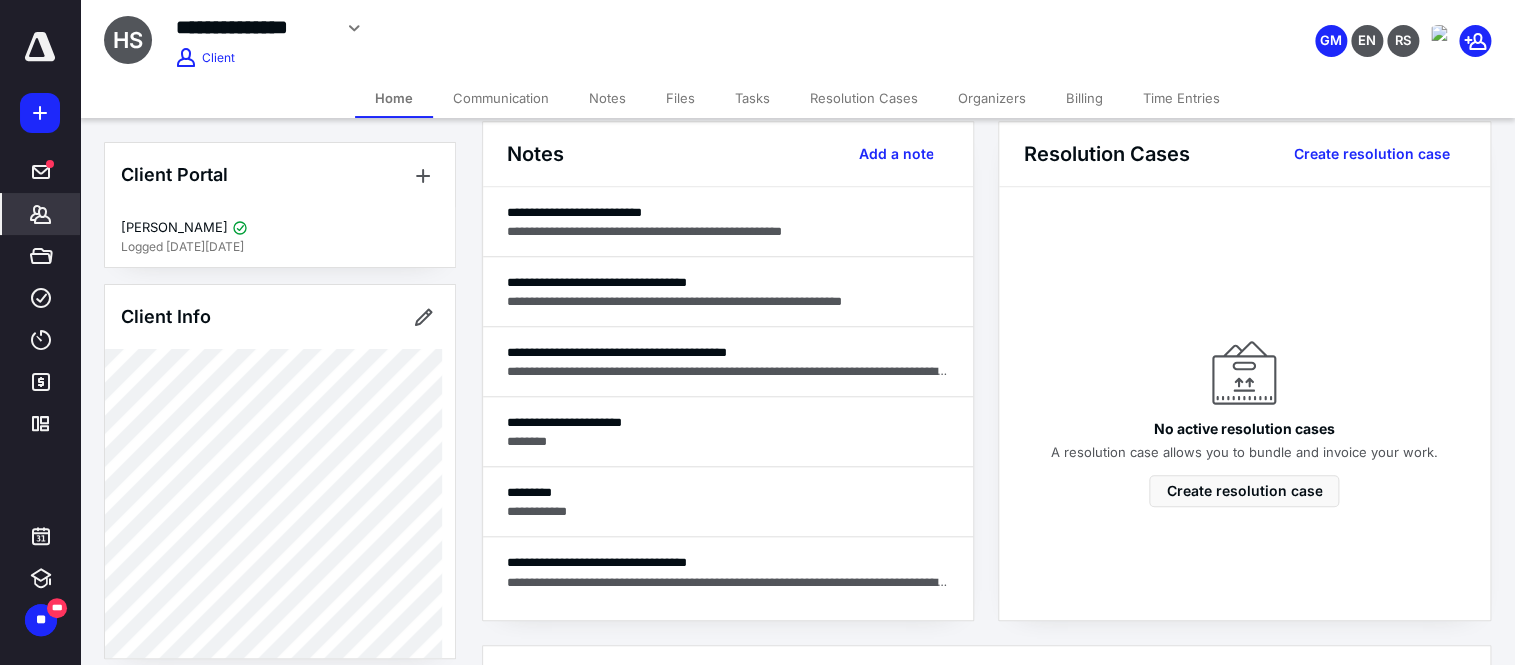 click on "Tasks" at bounding box center [752, 98] 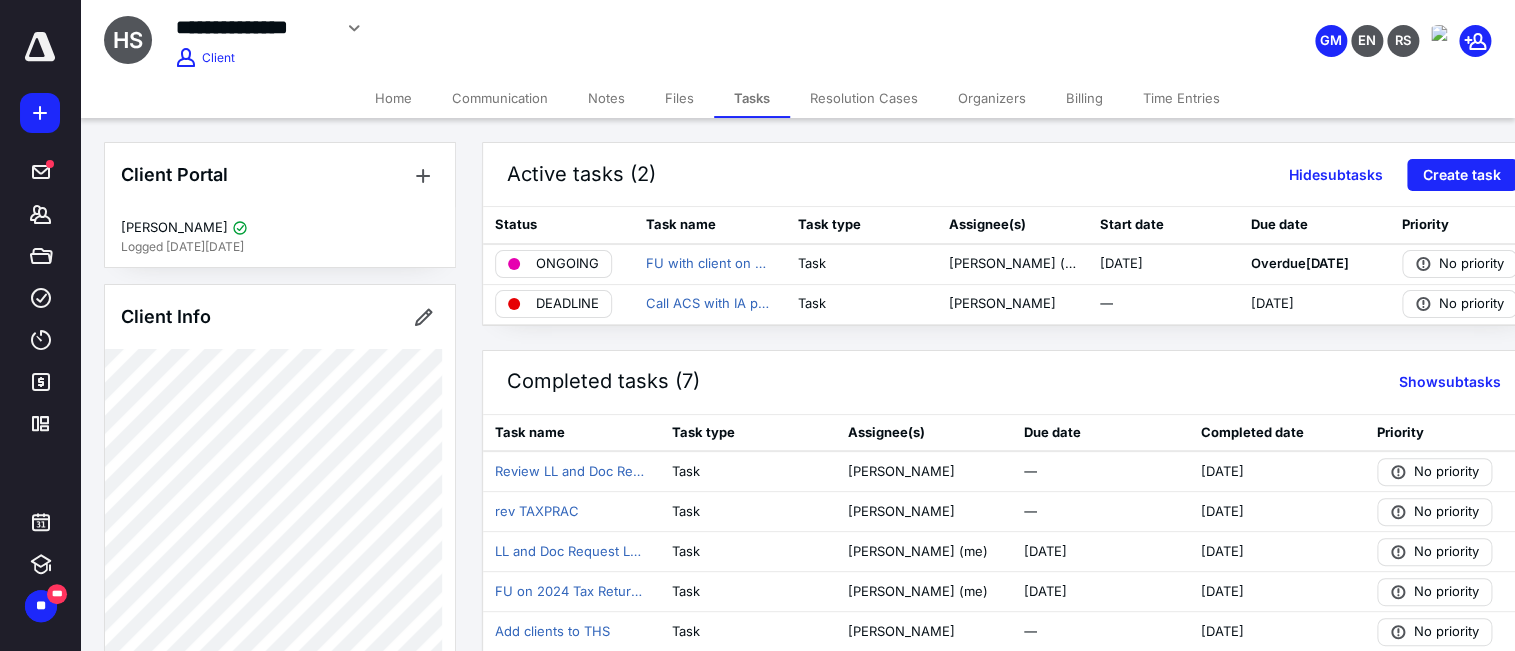 click on "Home Communication Notes Files Tasks Resolution Cases Organizers Billing Time Entries" at bounding box center (797, 98) 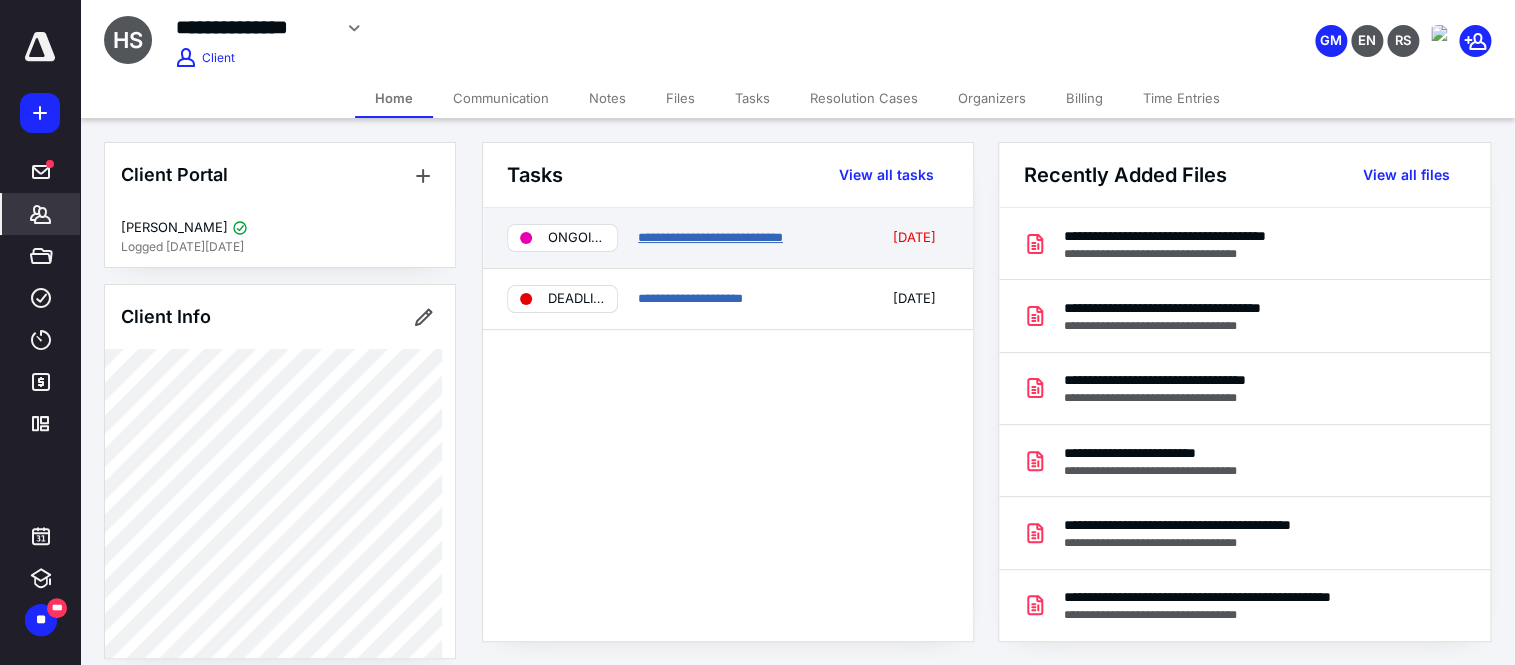 click on "**********" at bounding box center (710, 237) 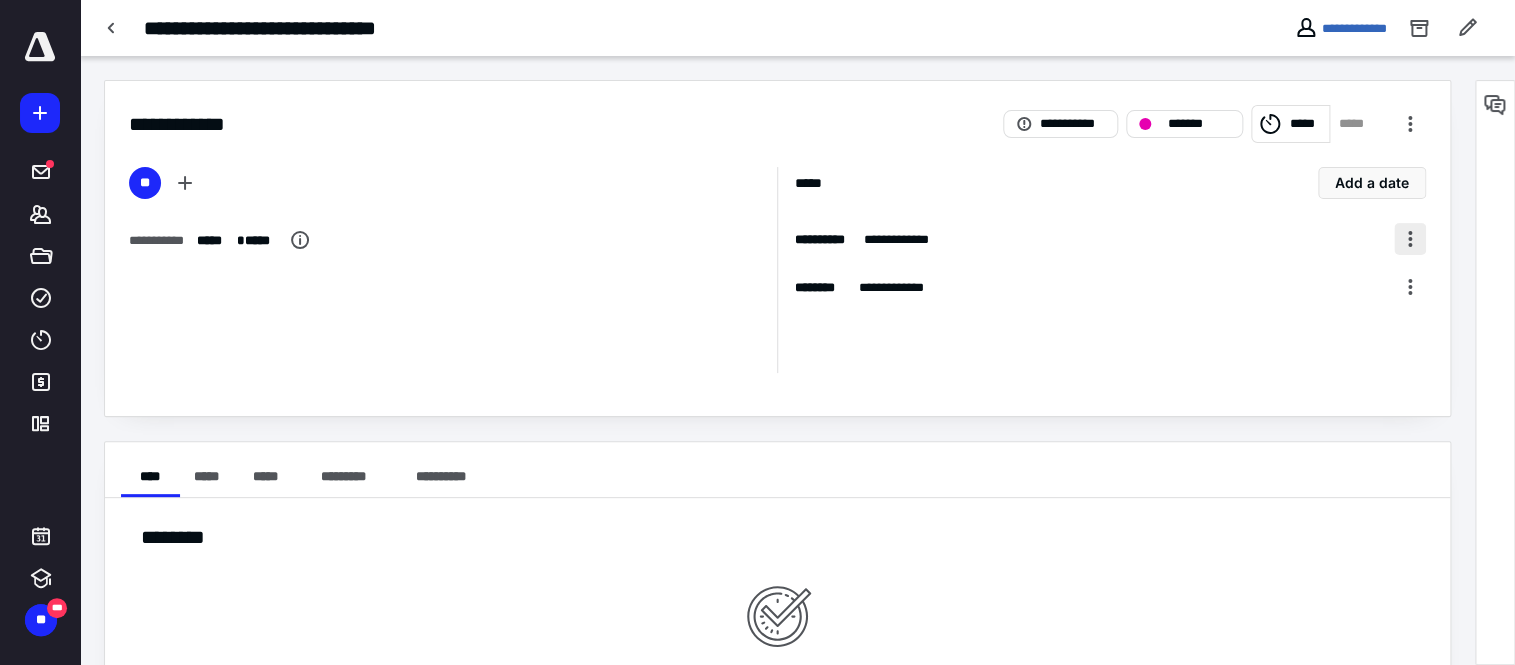 click at bounding box center (1410, 239) 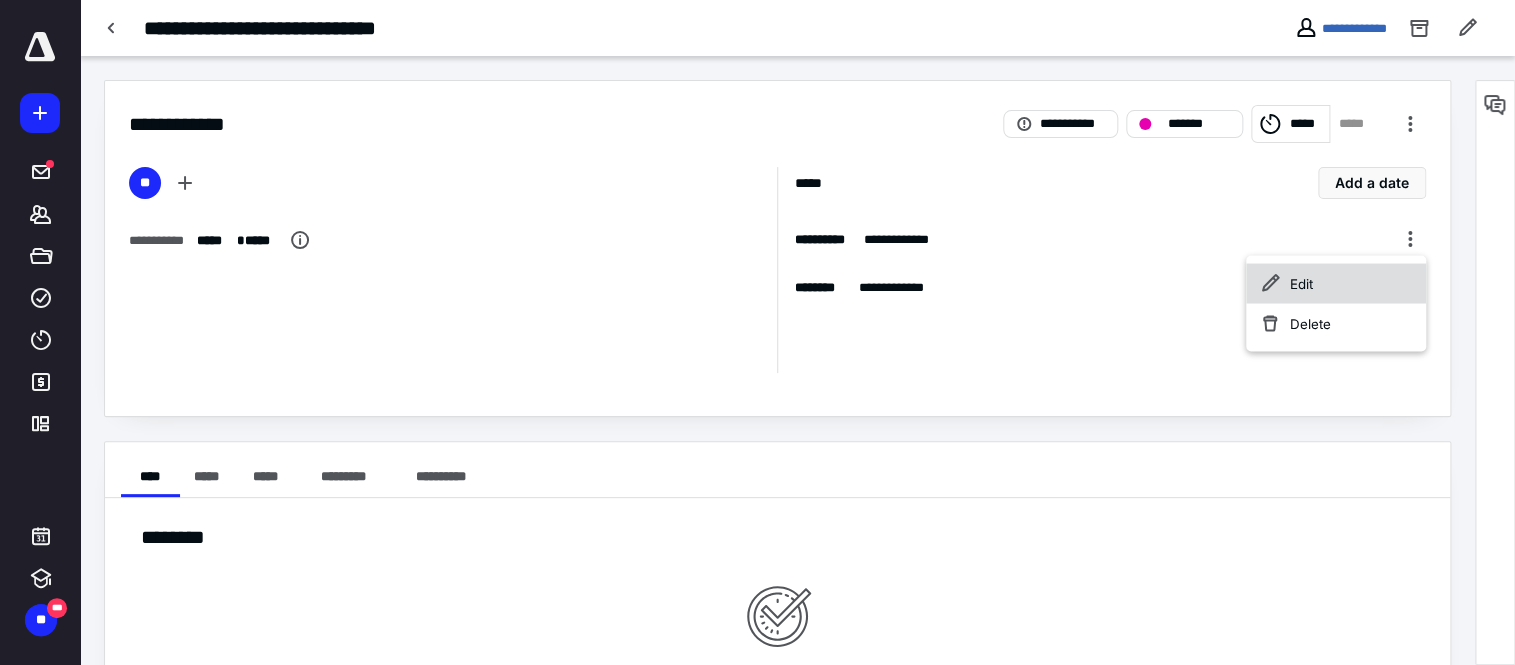 click on "Edit" at bounding box center (1335, 283) 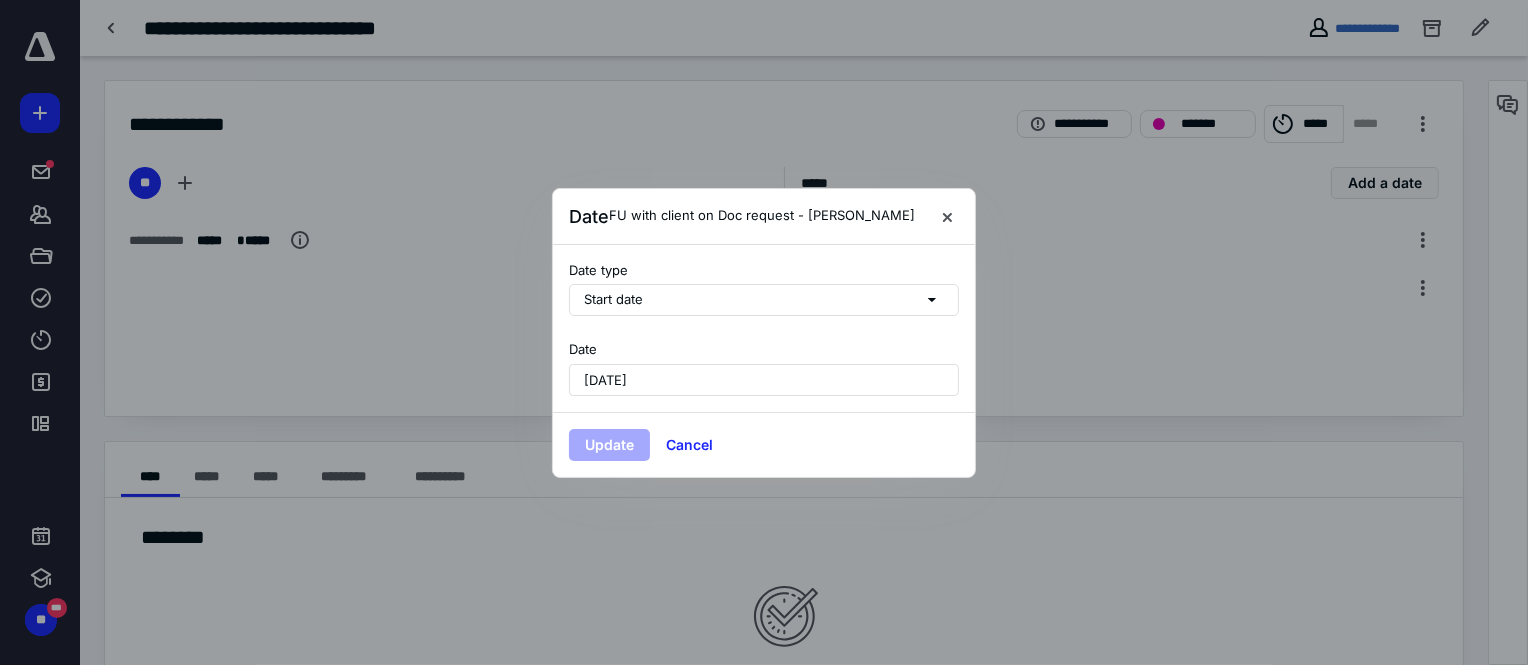 click on "June 12, 2025" at bounding box center [764, 380] 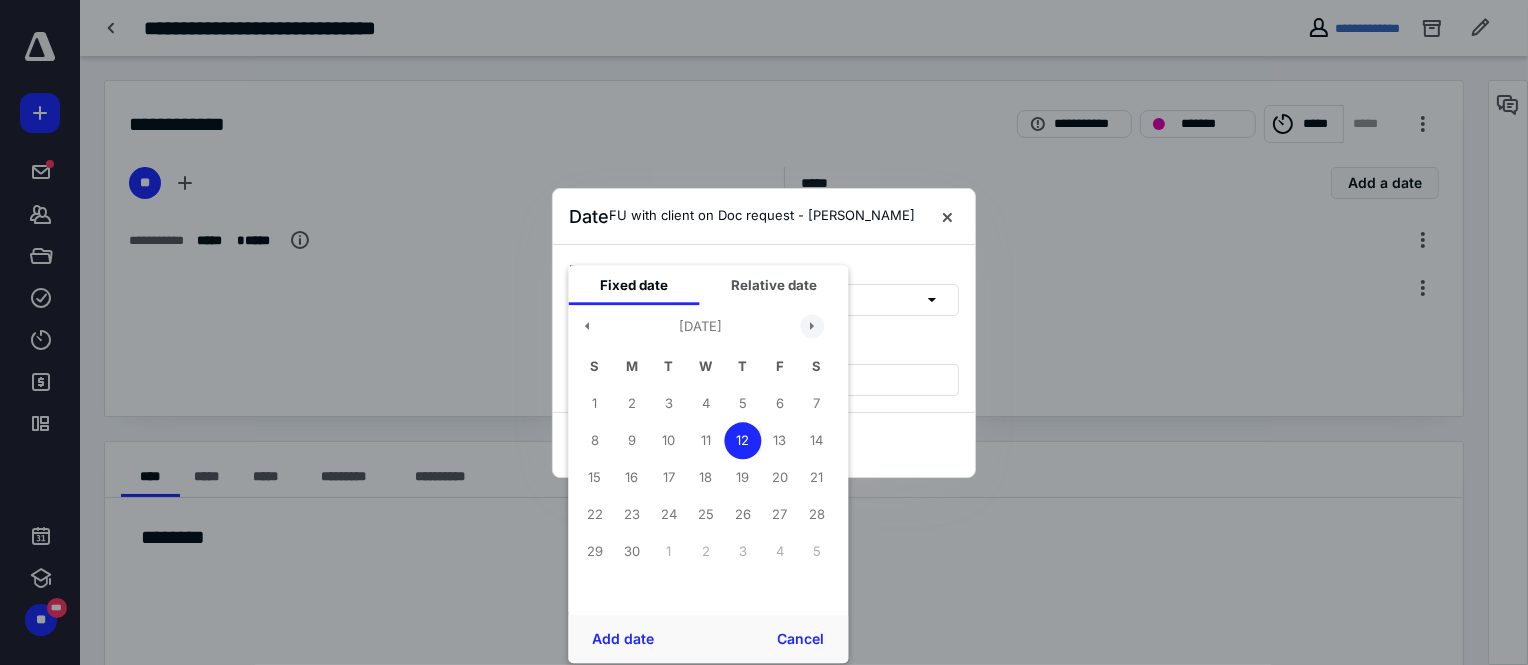 click at bounding box center (812, 327) 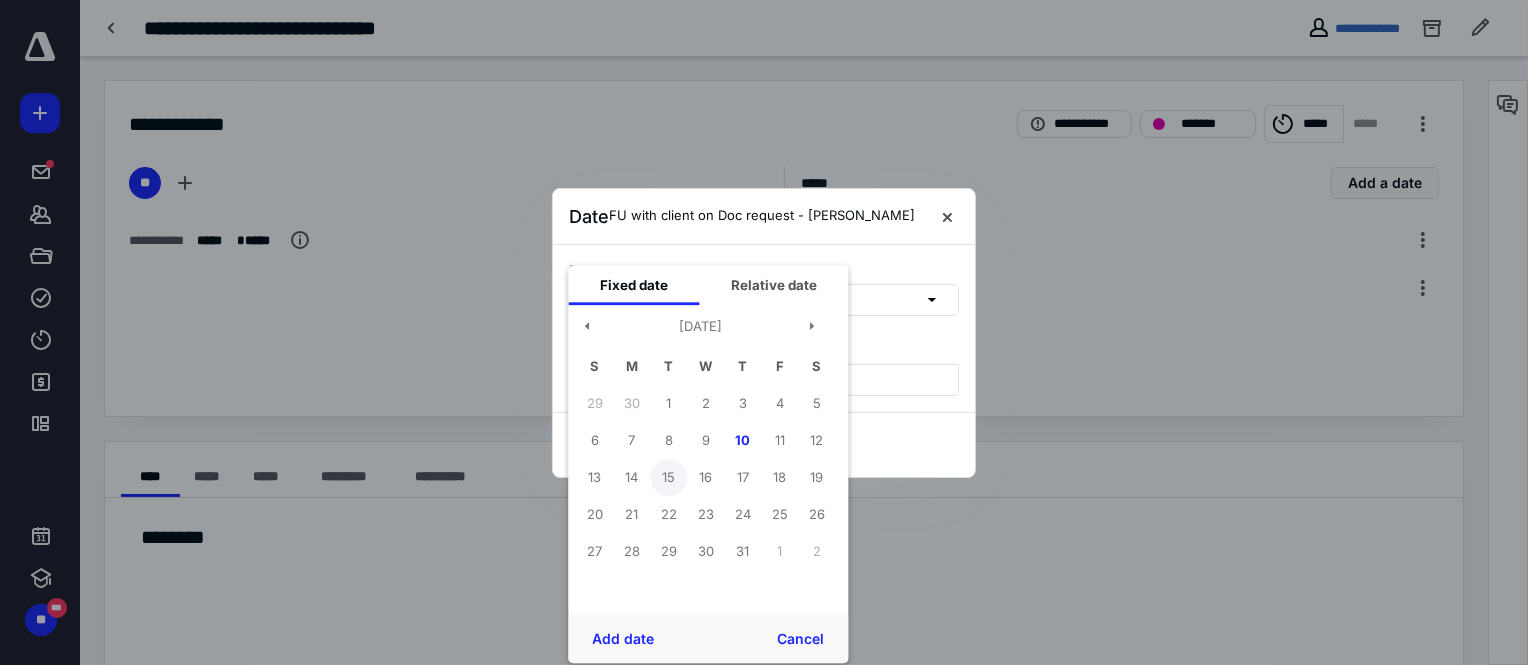 click on "15" at bounding box center [668, 477] 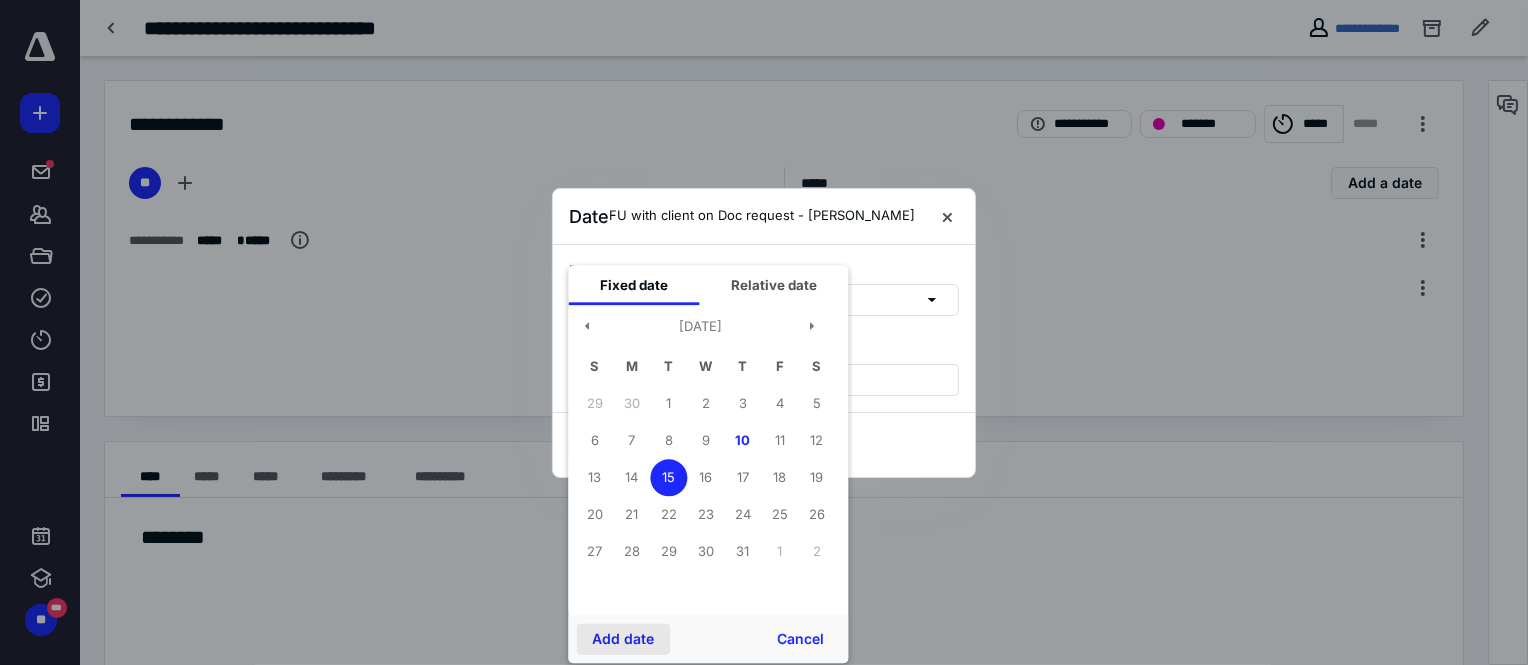 click on "Add date" at bounding box center (623, 639) 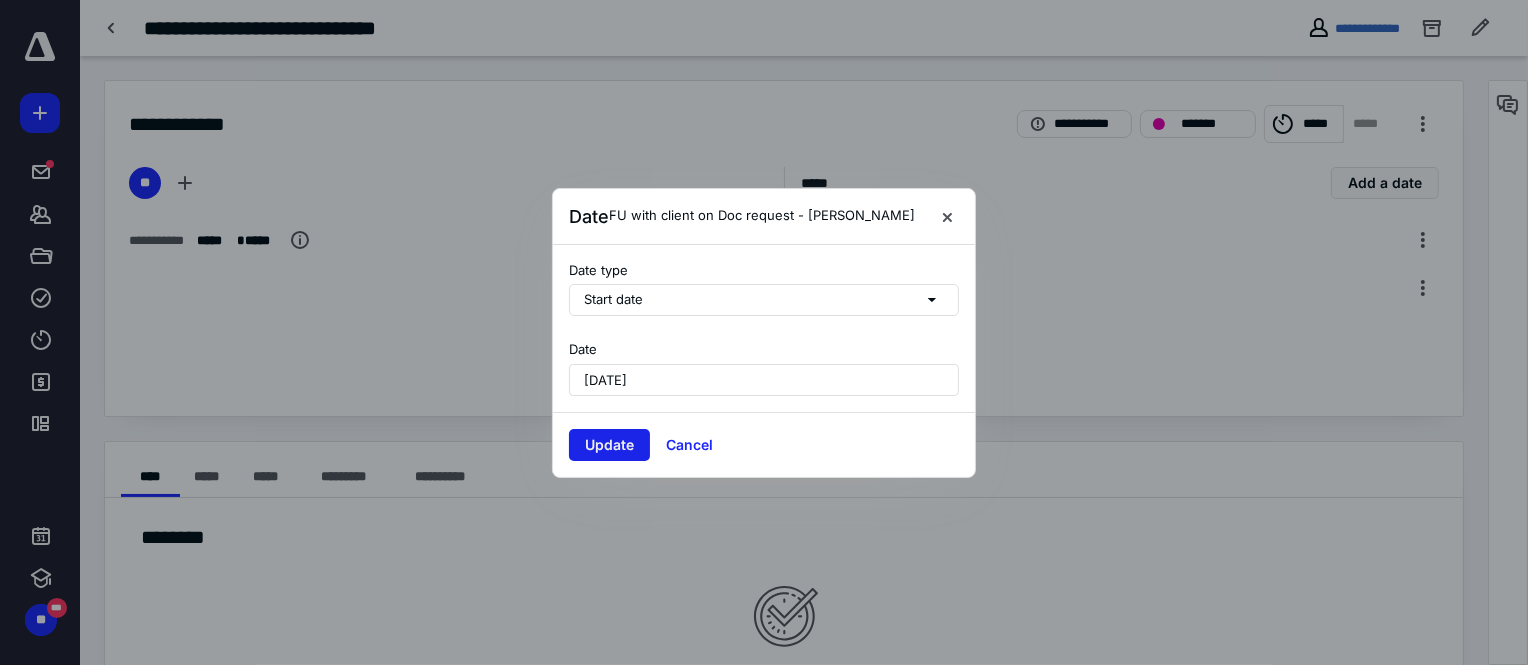 click on "Update" at bounding box center [609, 445] 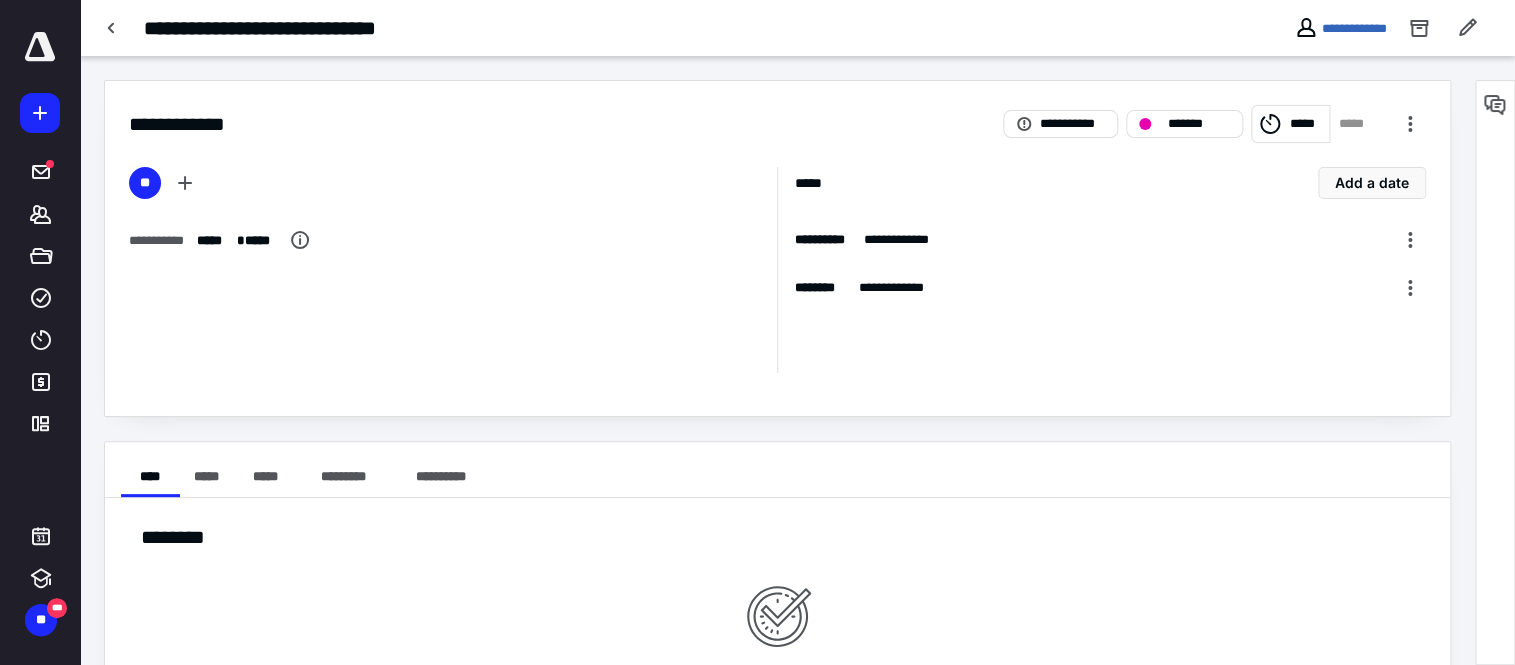 click on "**********" at bounding box center (453, 270) 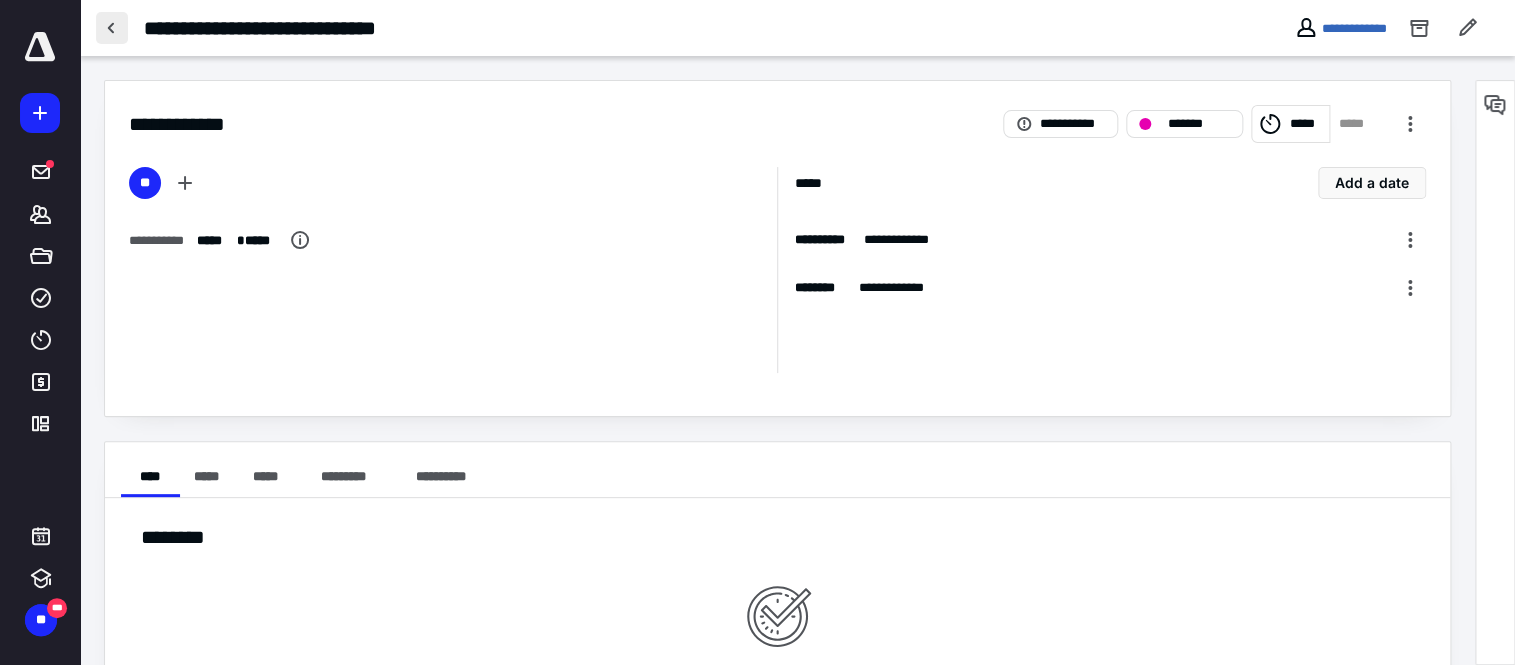 click at bounding box center [112, 28] 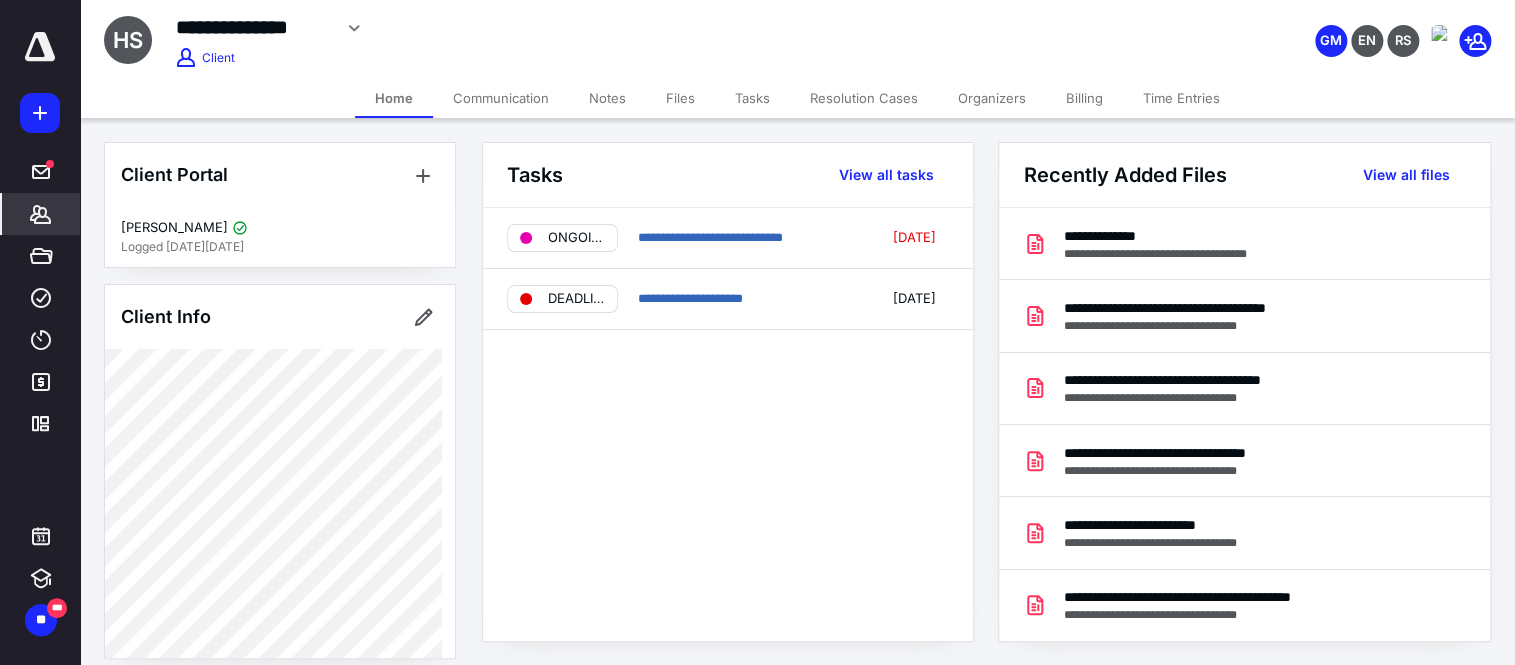 click on "Time Entries" at bounding box center [1181, 98] 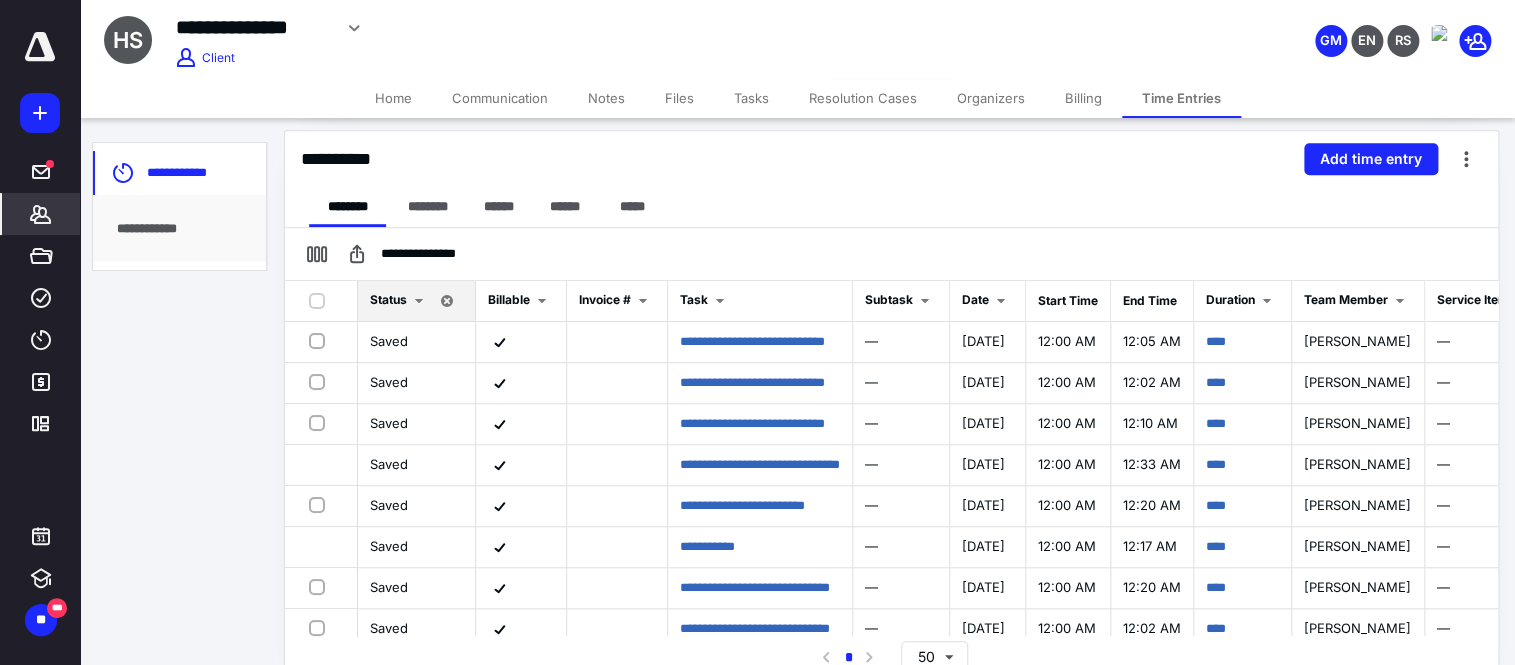 scroll, scrollTop: 445, scrollLeft: 0, axis: vertical 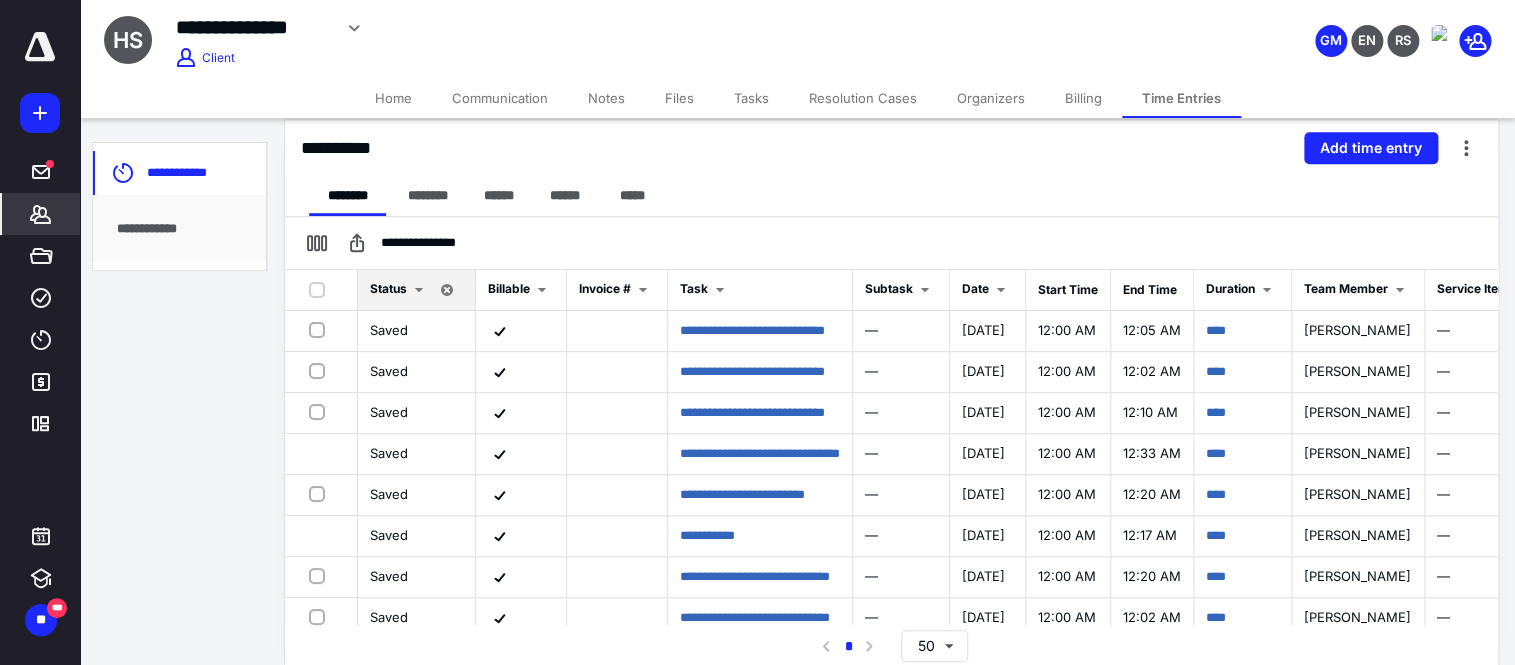 click on "Tasks" at bounding box center (751, 98) 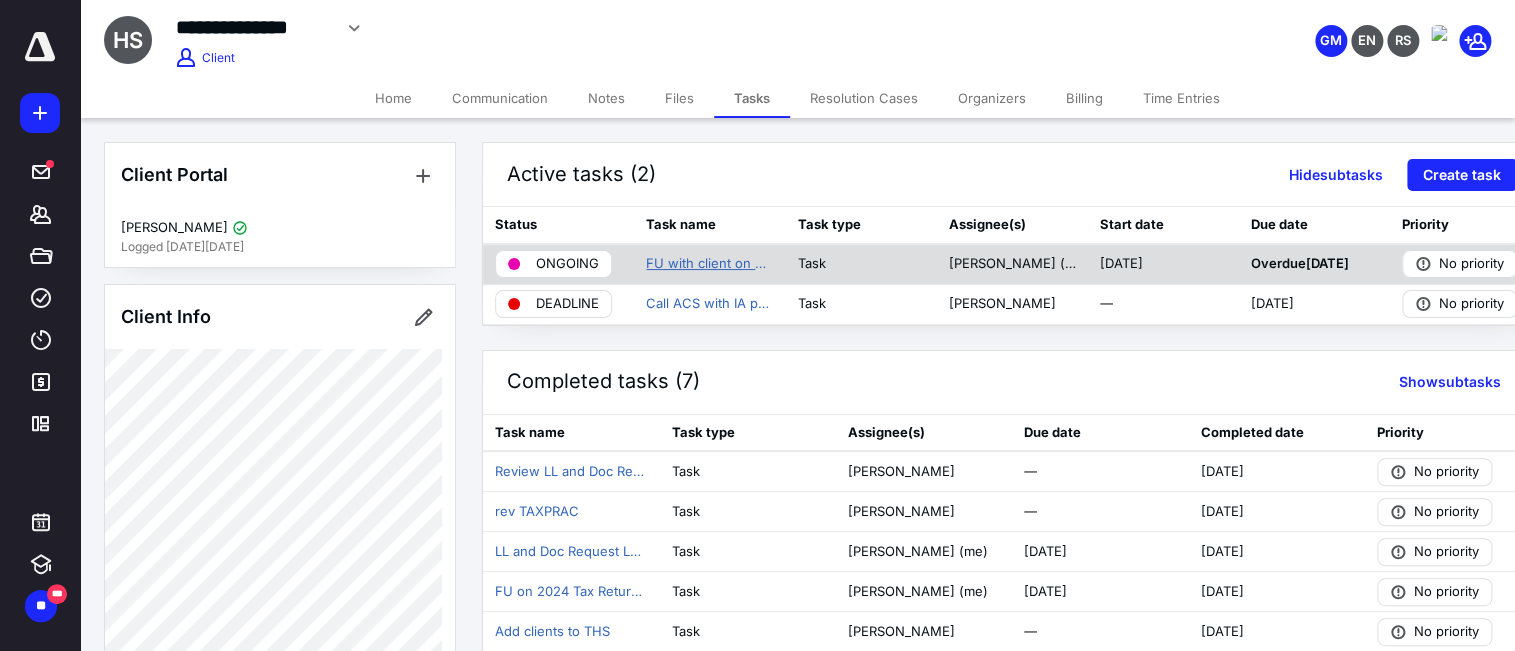 click on "FU with client on Doc request" at bounding box center (709, 264) 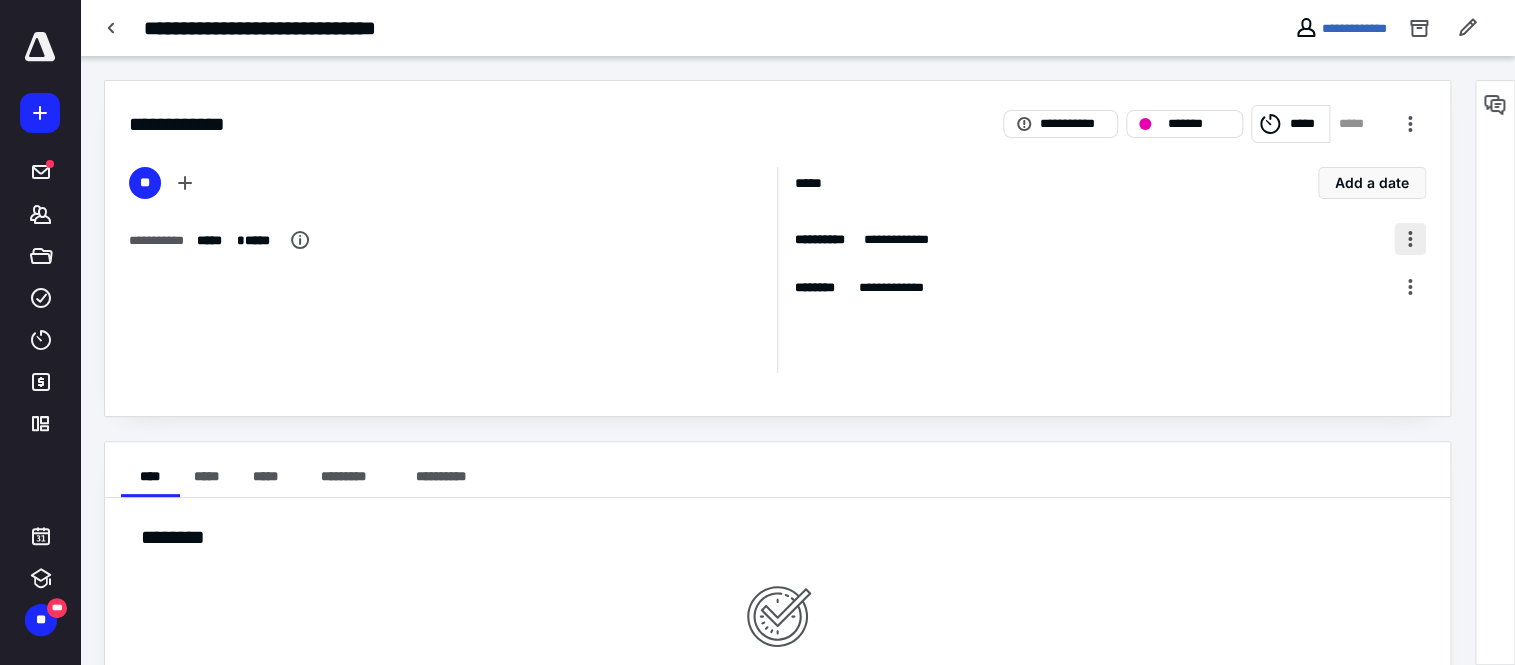 click at bounding box center [1410, 239] 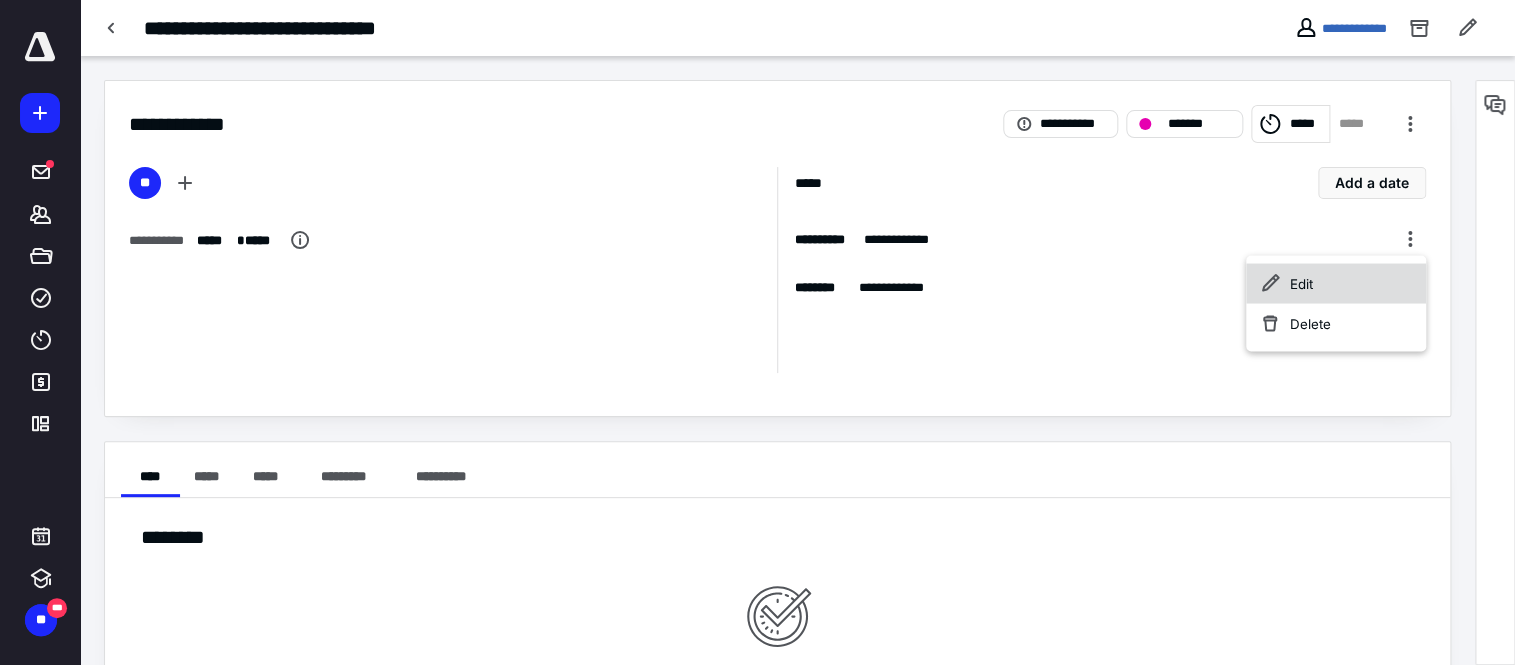 click on "Edit" at bounding box center (1335, 283) 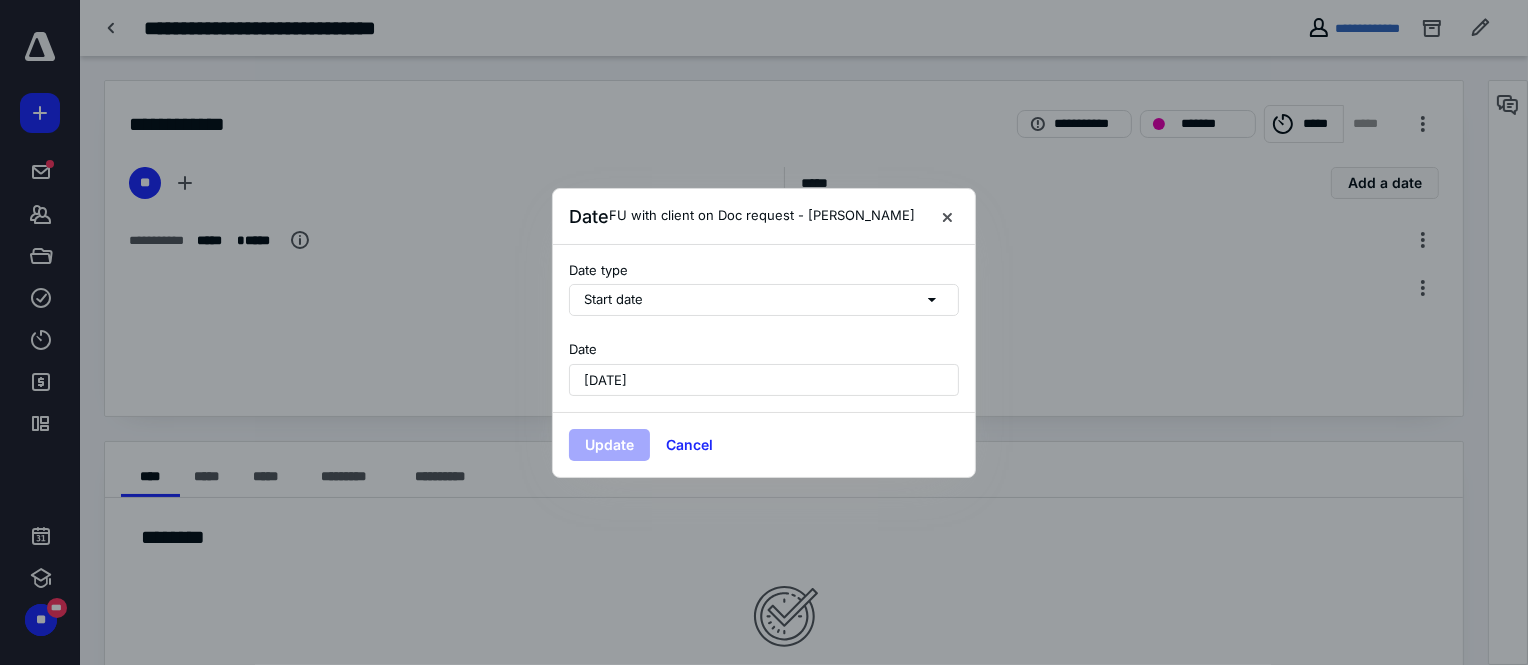 click on "July 15, 2025" at bounding box center [764, 380] 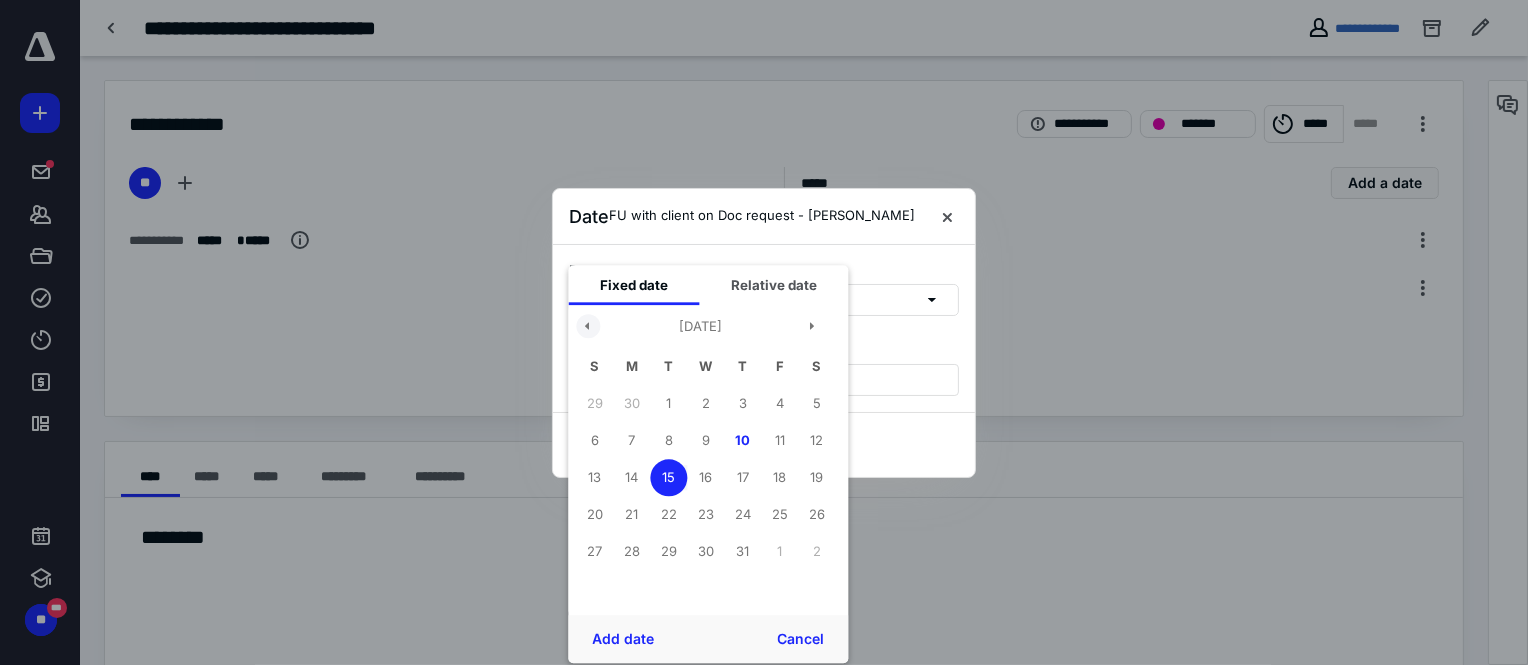 click at bounding box center [588, 327] 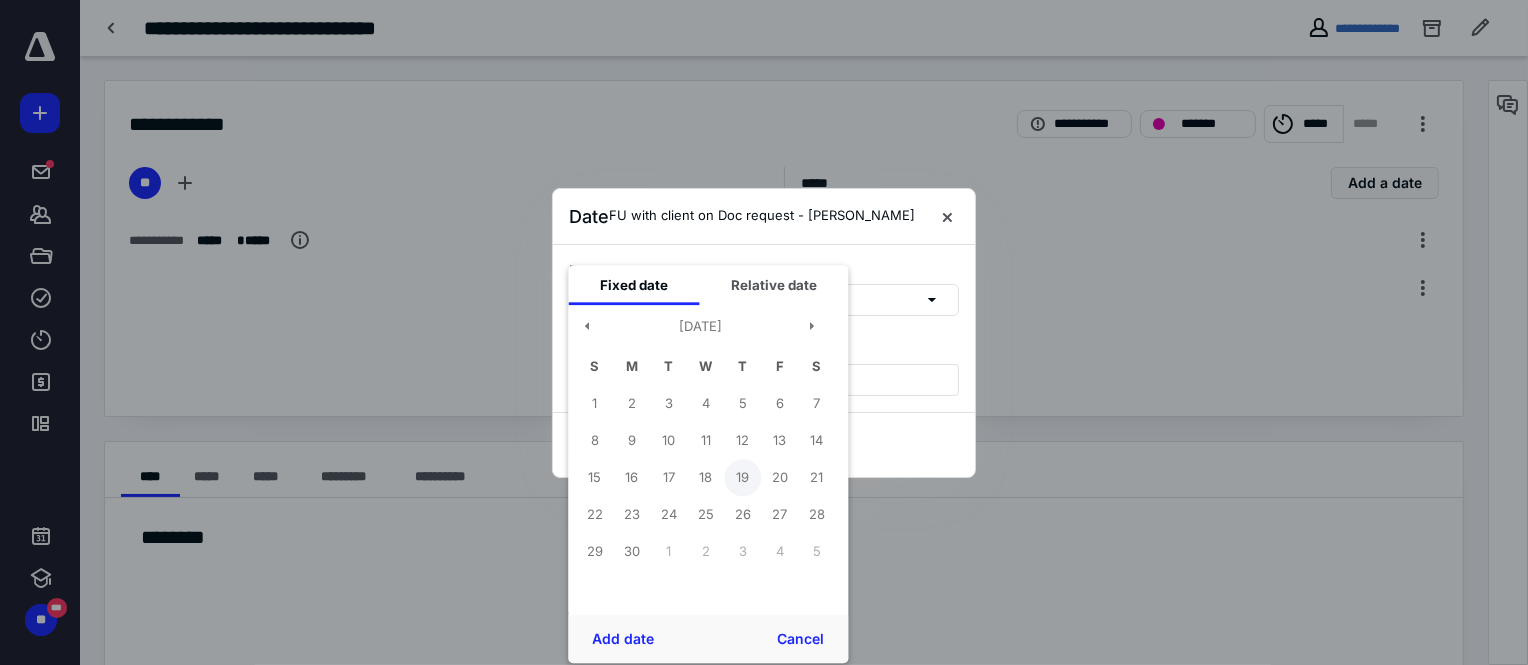 click on "19" at bounding box center [742, 477] 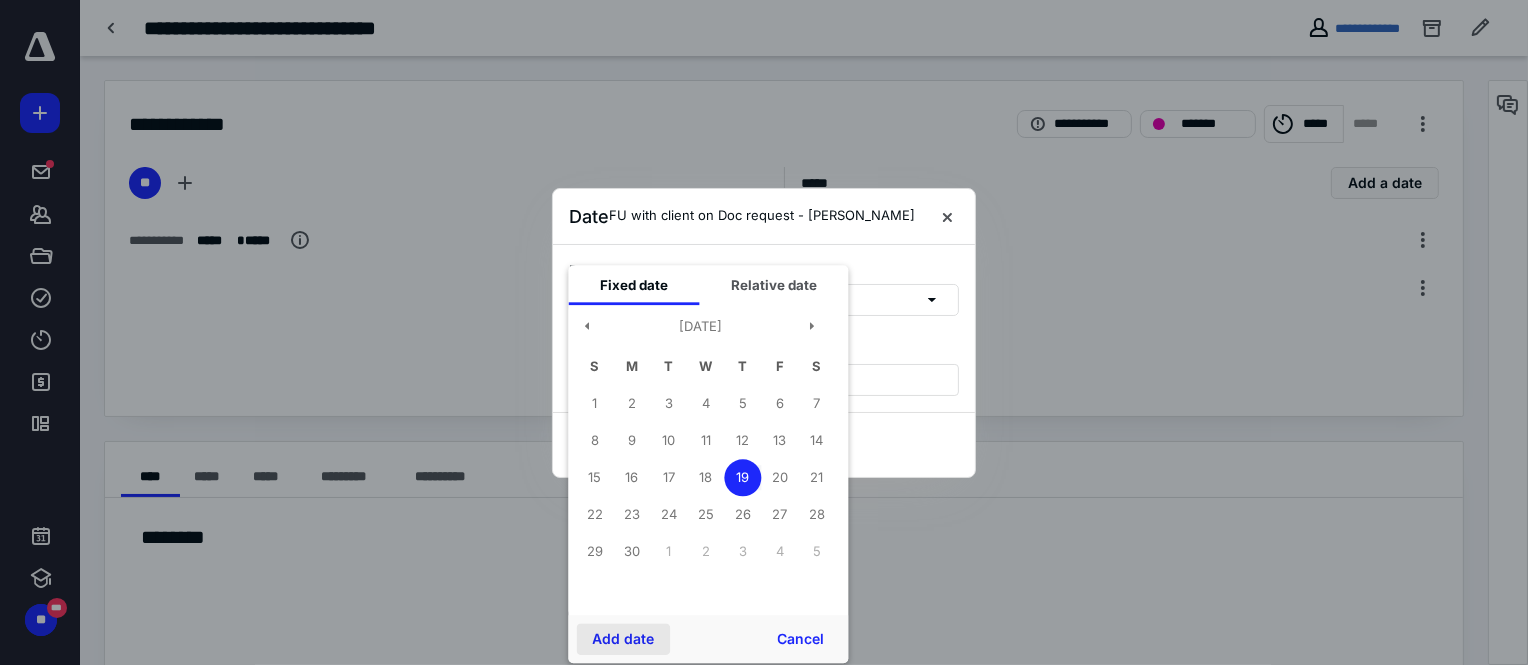 click on "Add date" at bounding box center [623, 639] 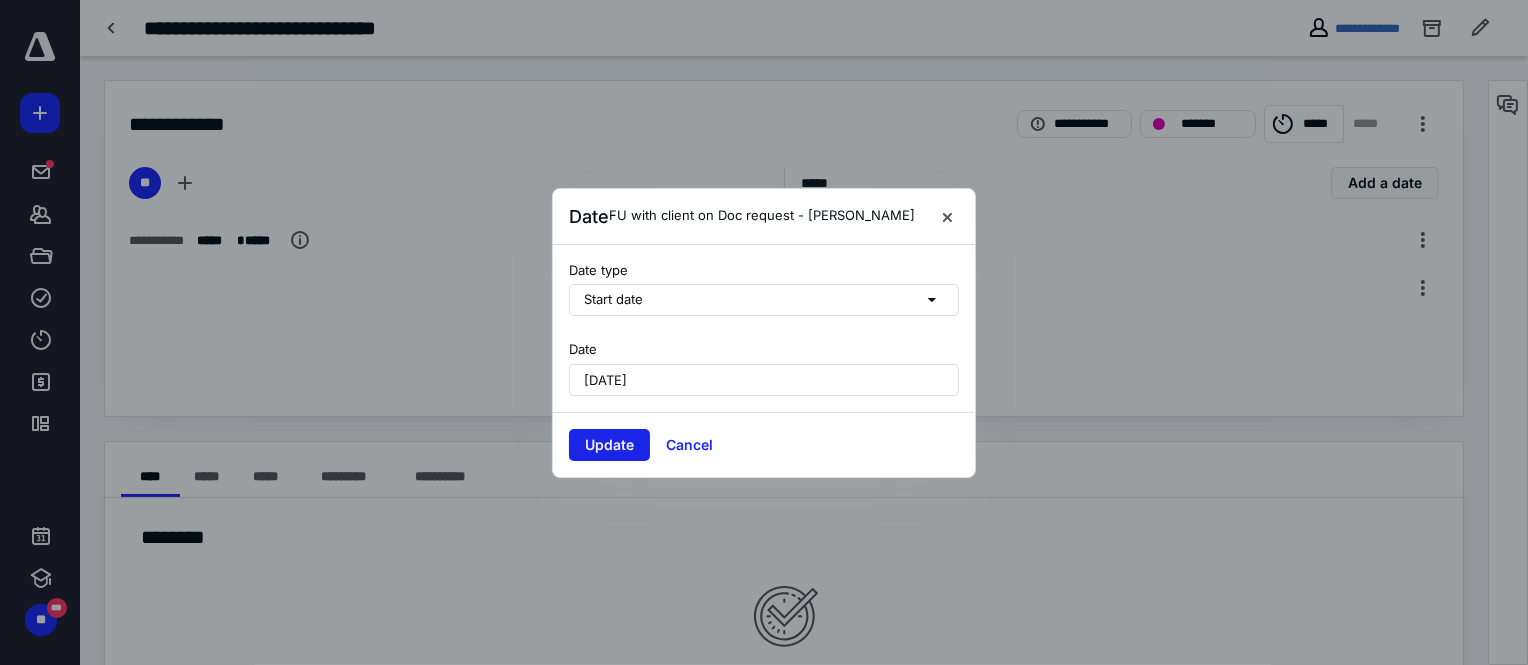 click on "Update" at bounding box center (609, 445) 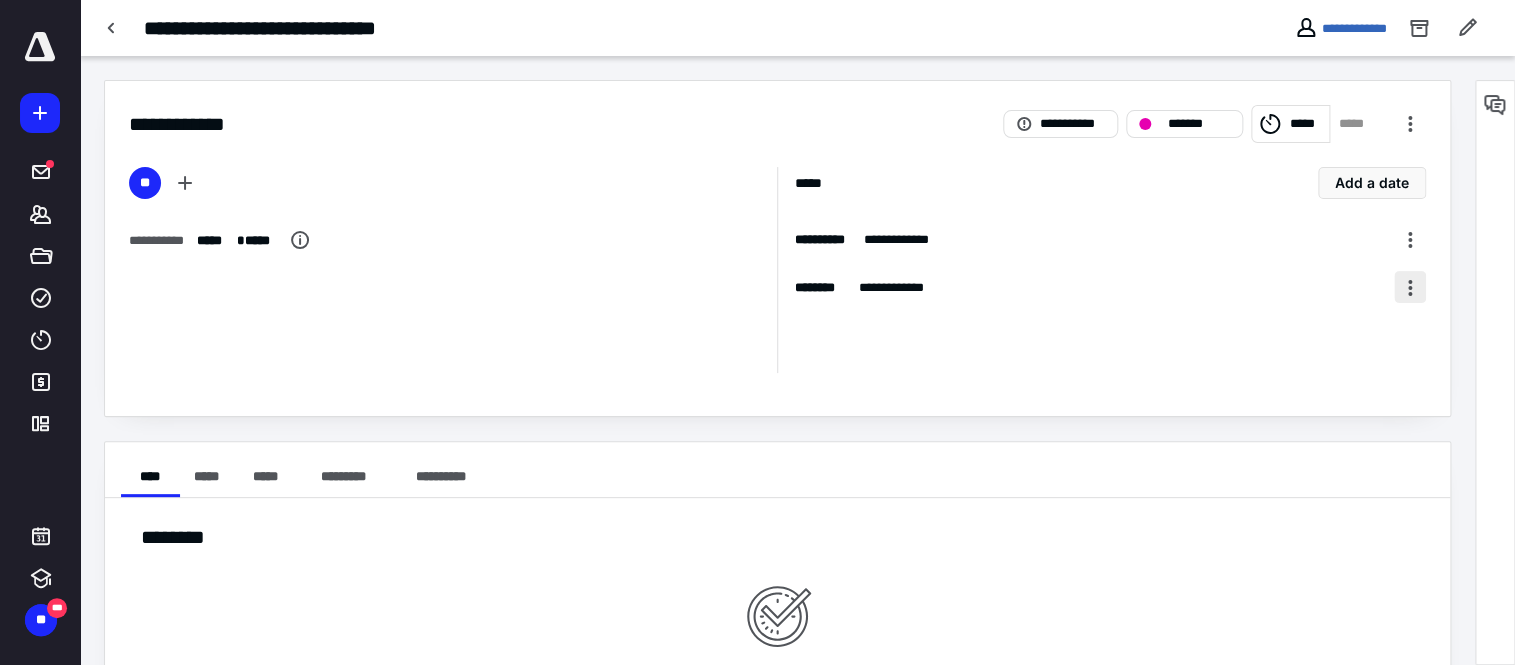 click at bounding box center (1410, 287) 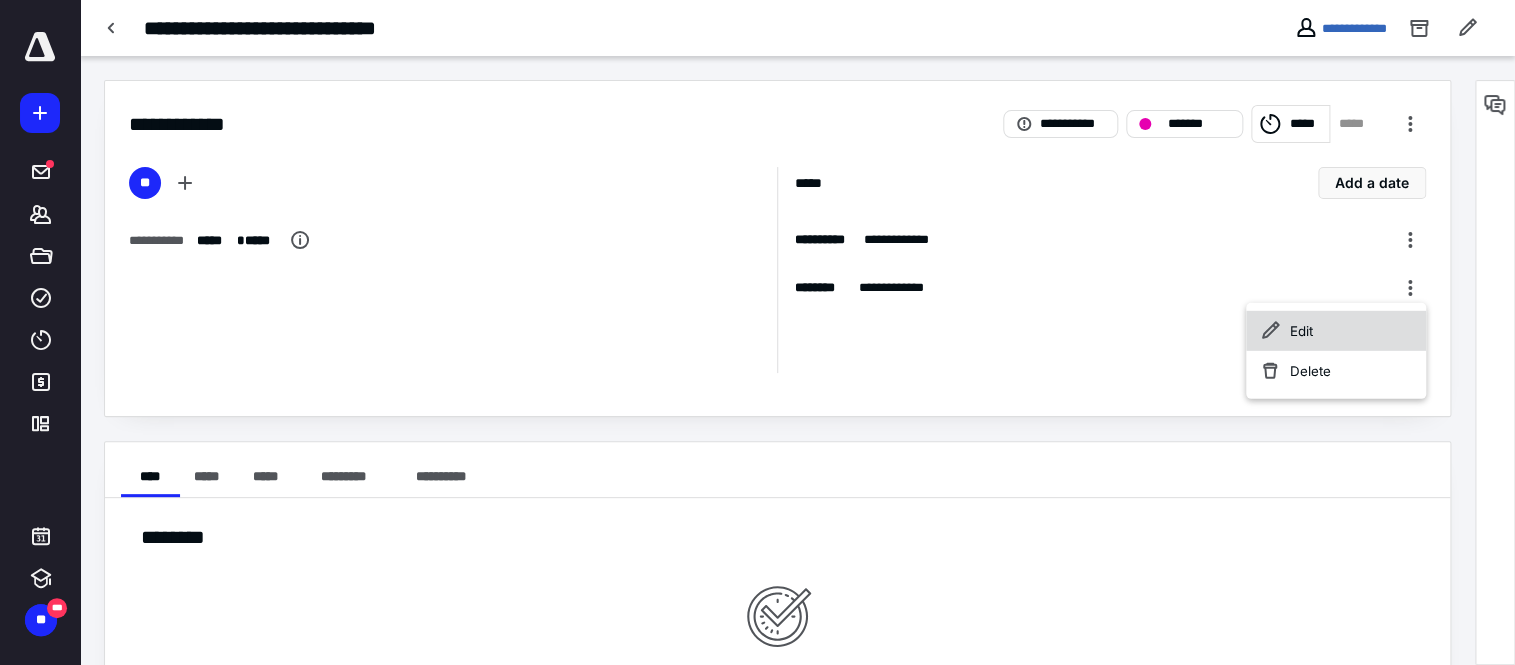 click on "Edit" at bounding box center (1335, 331) 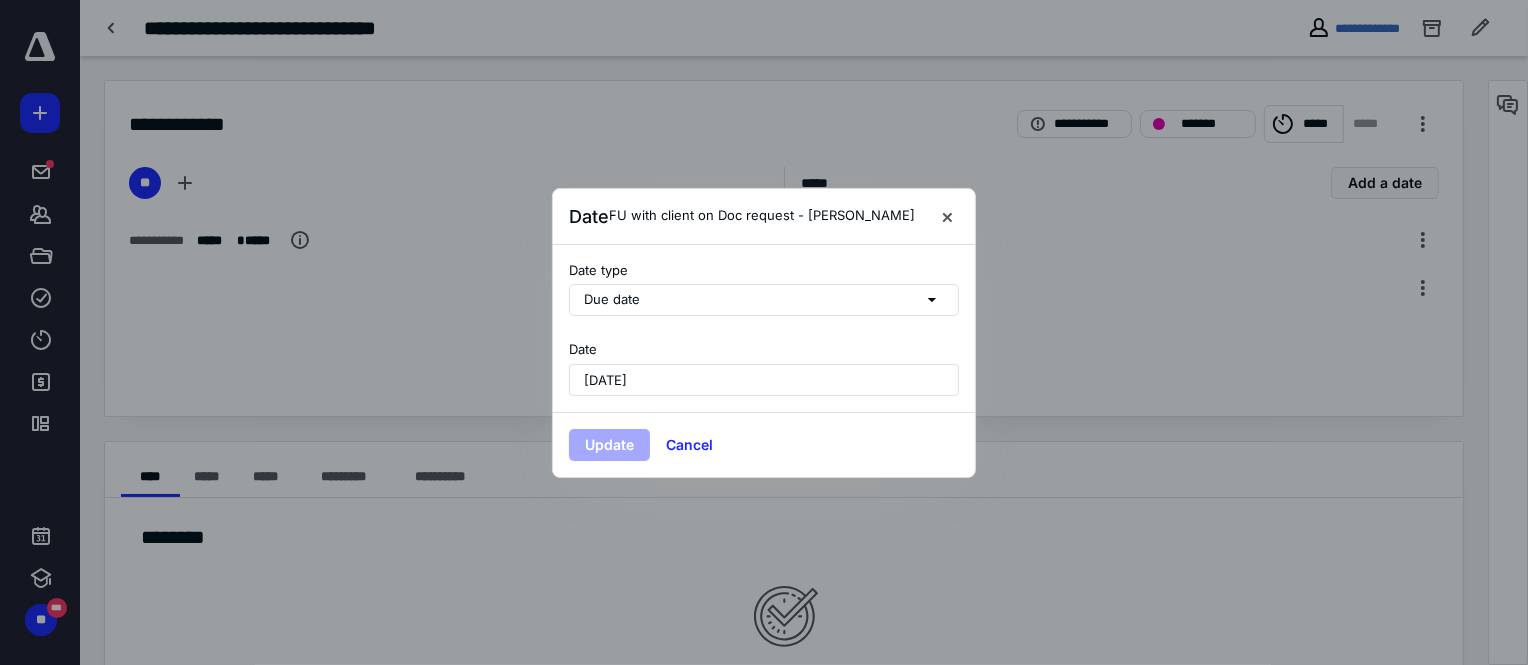 click on "June 27, 2025" at bounding box center (764, 380) 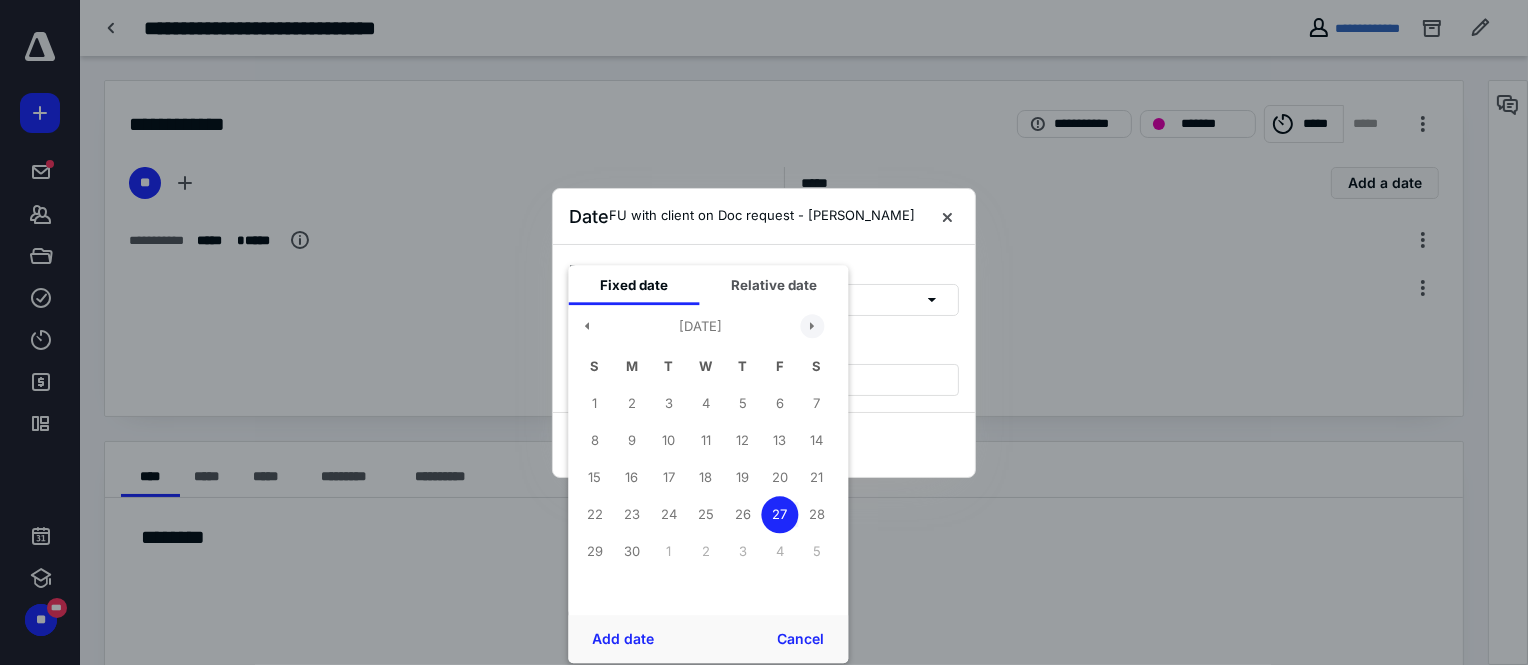 click at bounding box center [812, 327] 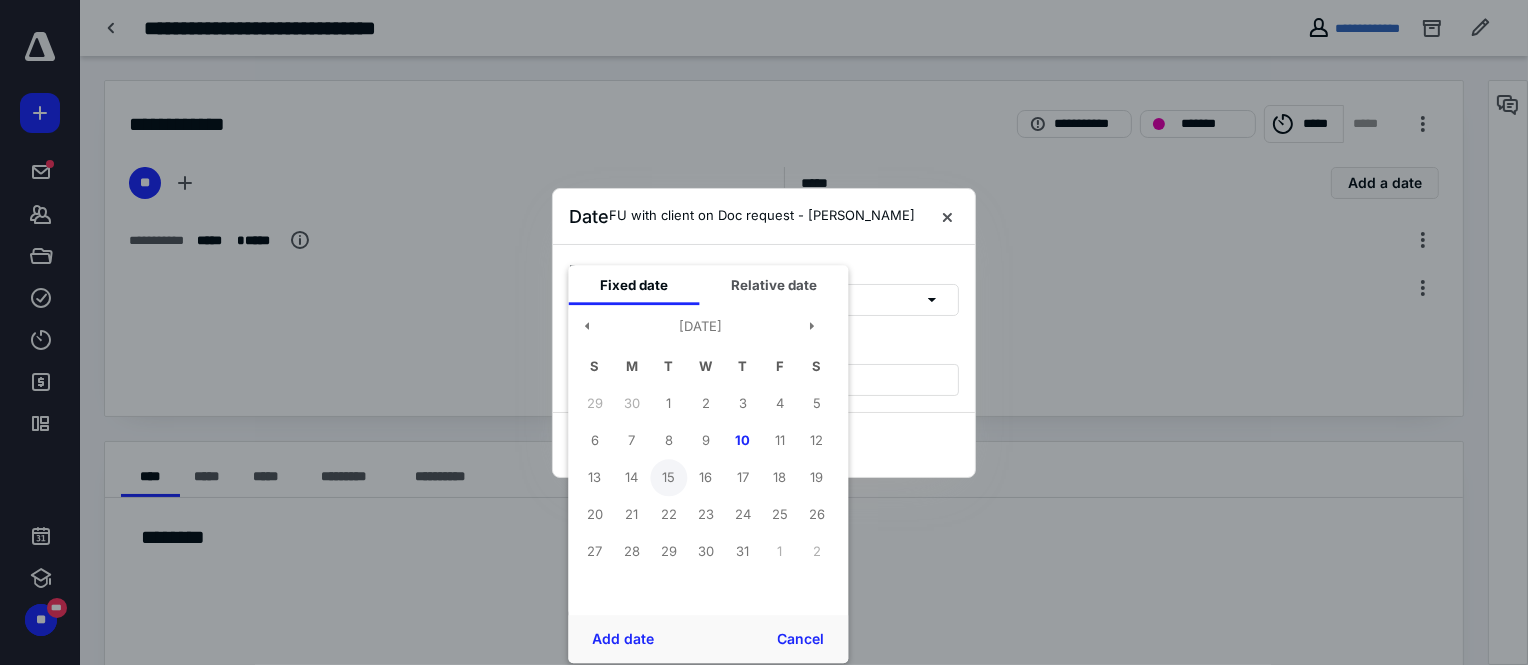 click on "15" at bounding box center [668, 477] 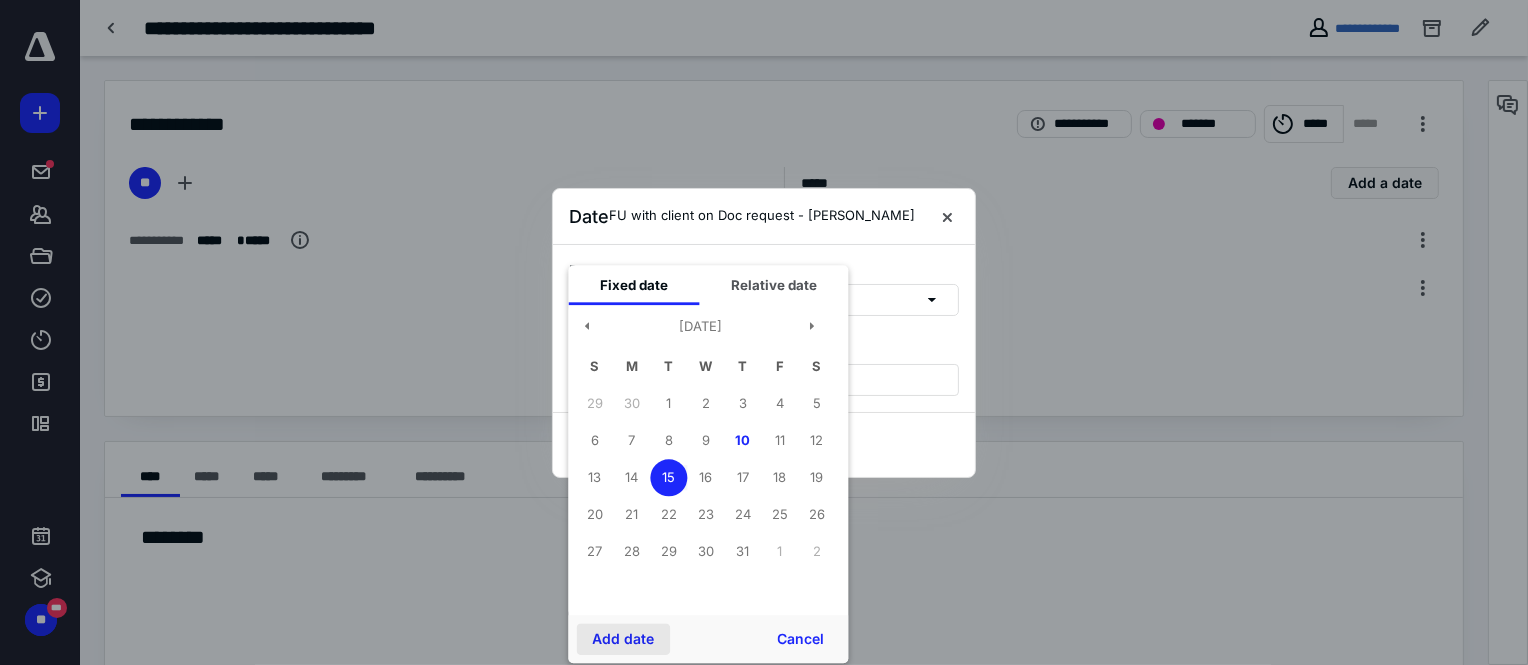 click on "Add date" at bounding box center (623, 639) 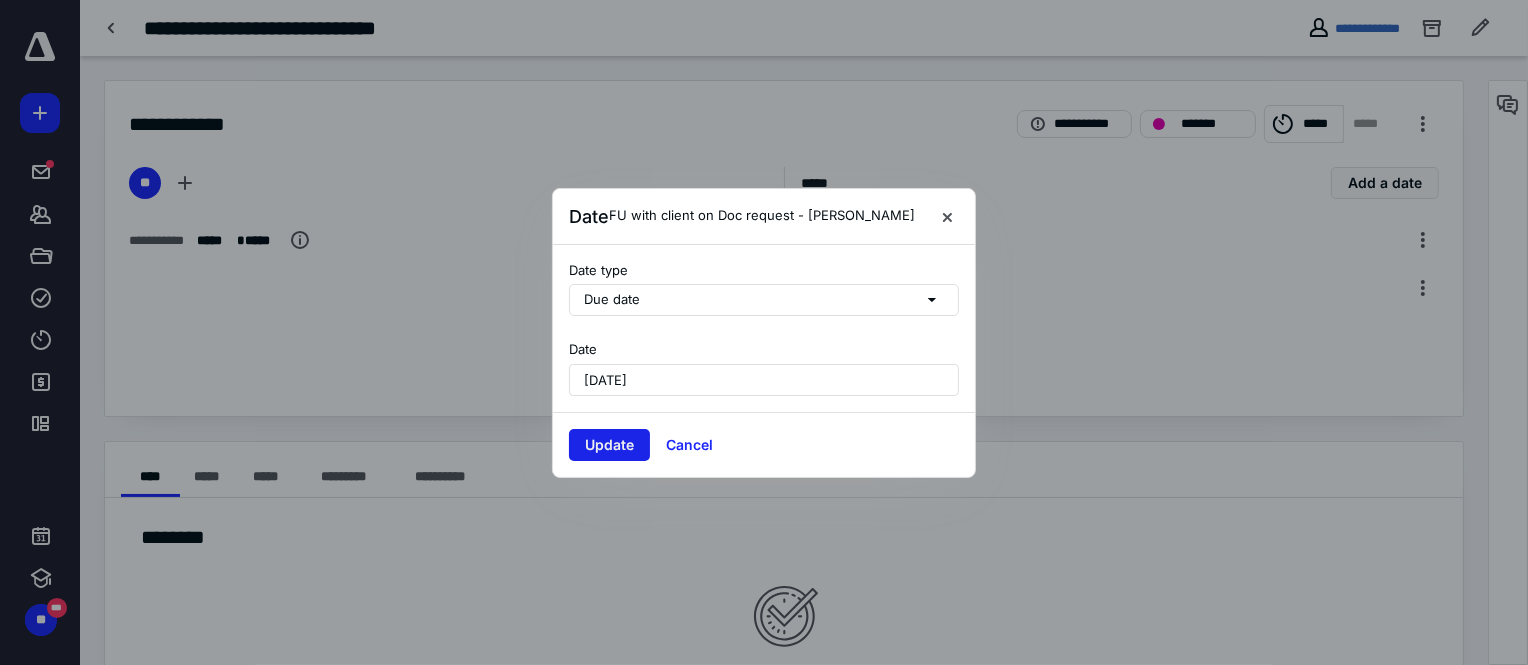 drag, startPoint x: 602, startPoint y: 446, endPoint x: 620, endPoint y: 446, distance: 18 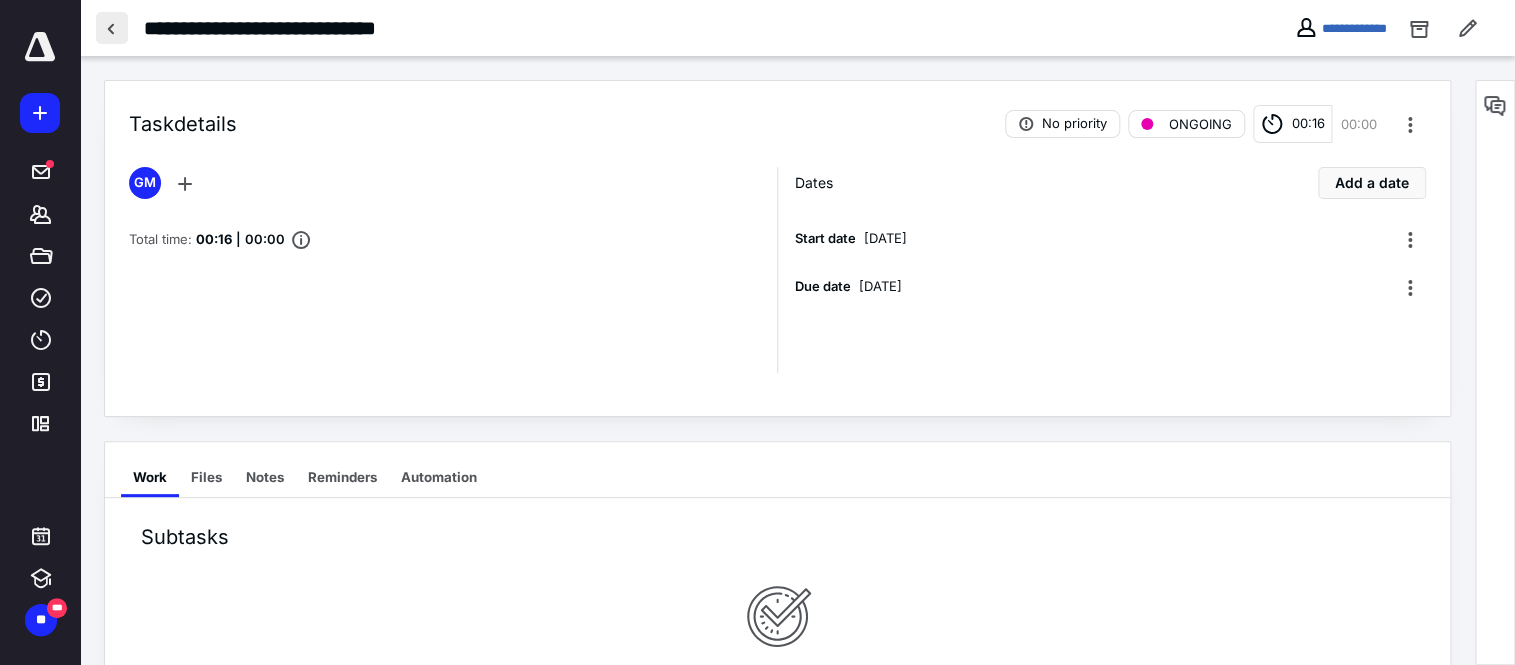 click at bounding box center [112, 28] 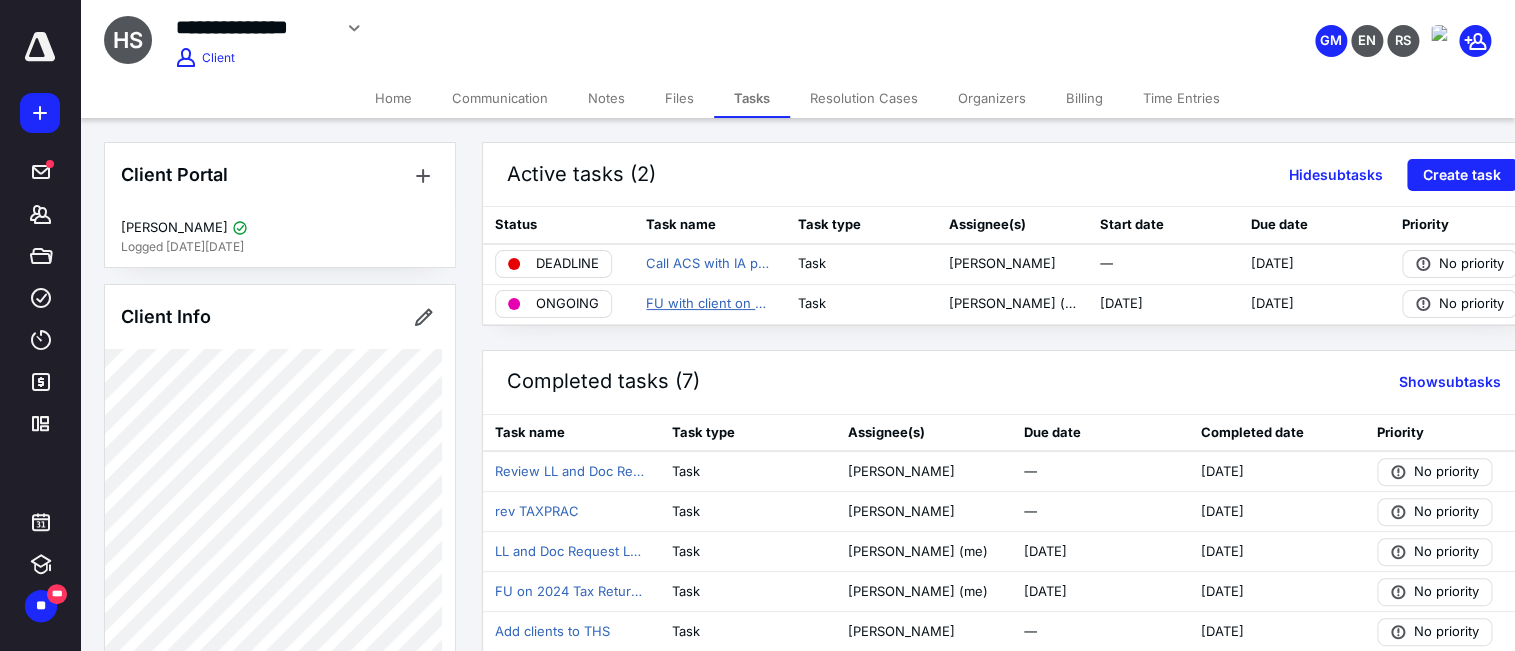 click on "FU with client on Doc request" at bounding box center [709, 304] 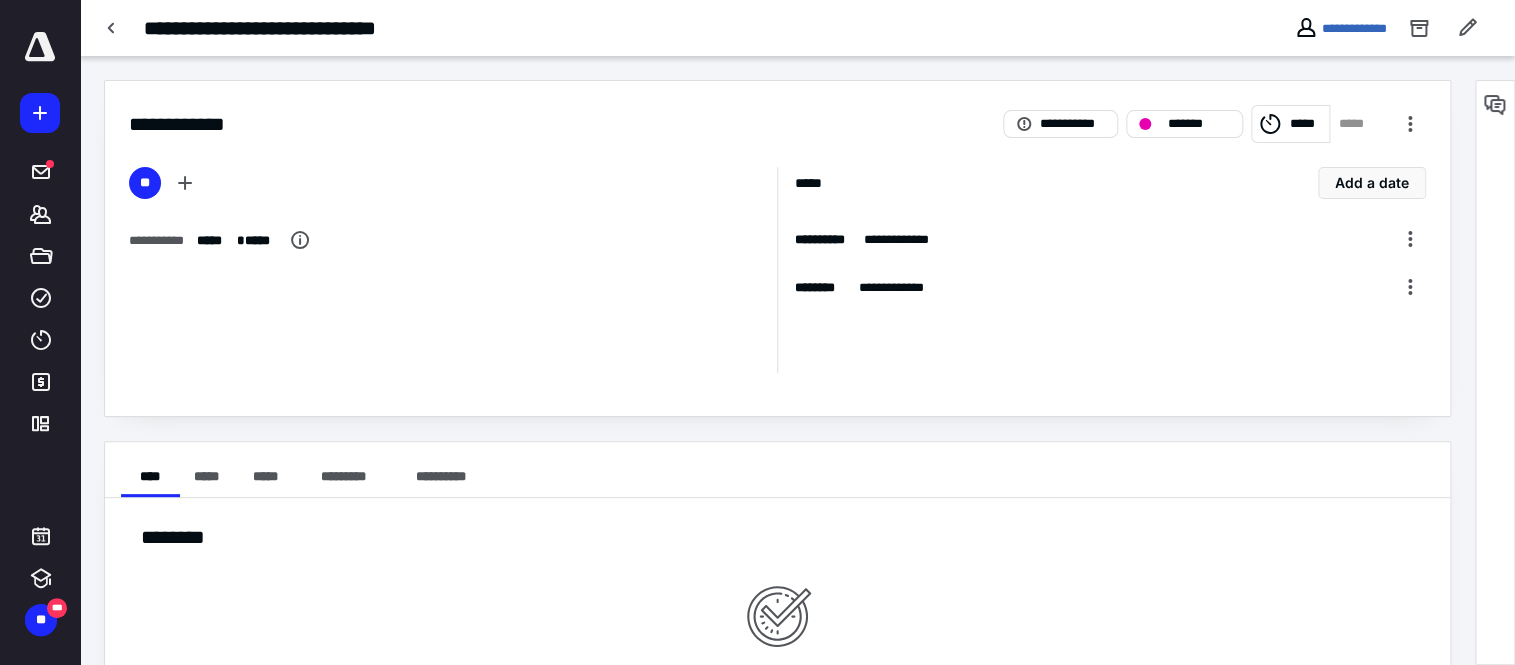click on "*****" at bounding box center (1357, 124) 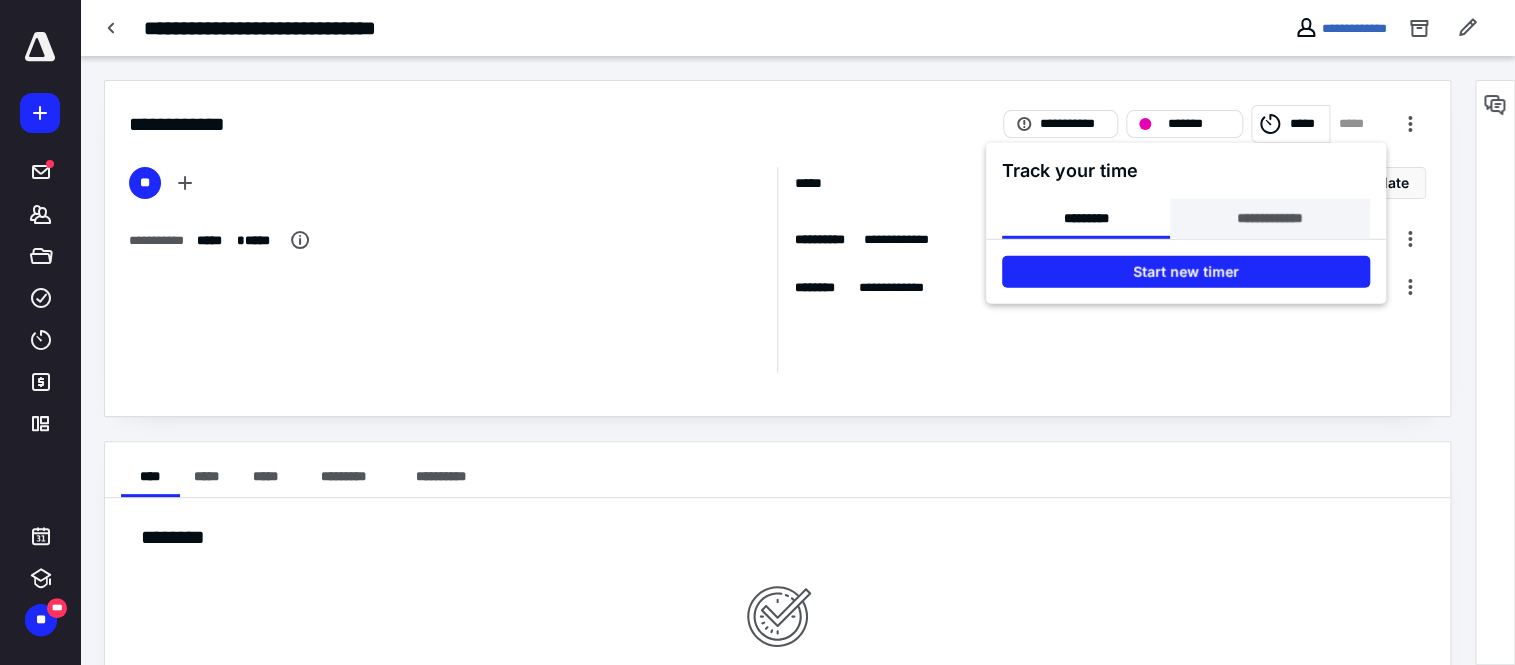 click on "**********" at bounding box center [1269, 219] 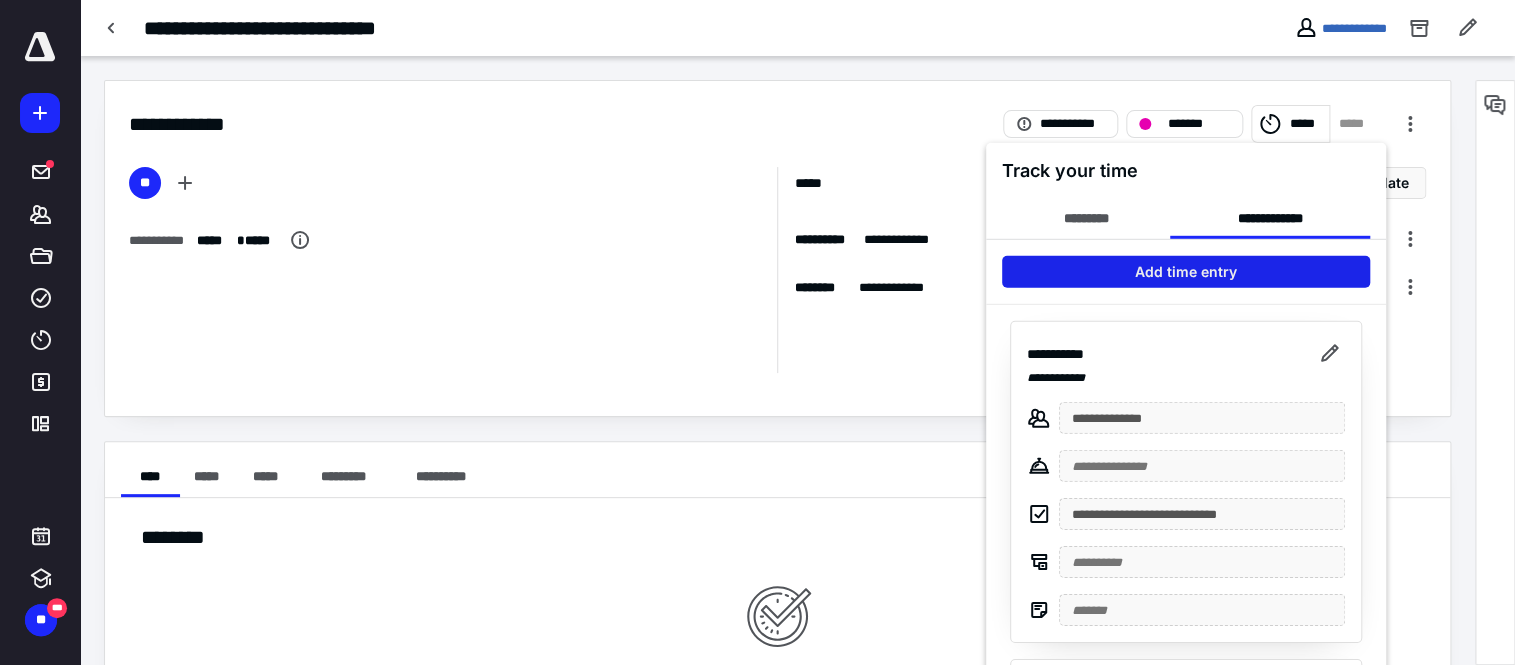 click on "Add time entry" at bounding box center (1185, 272) 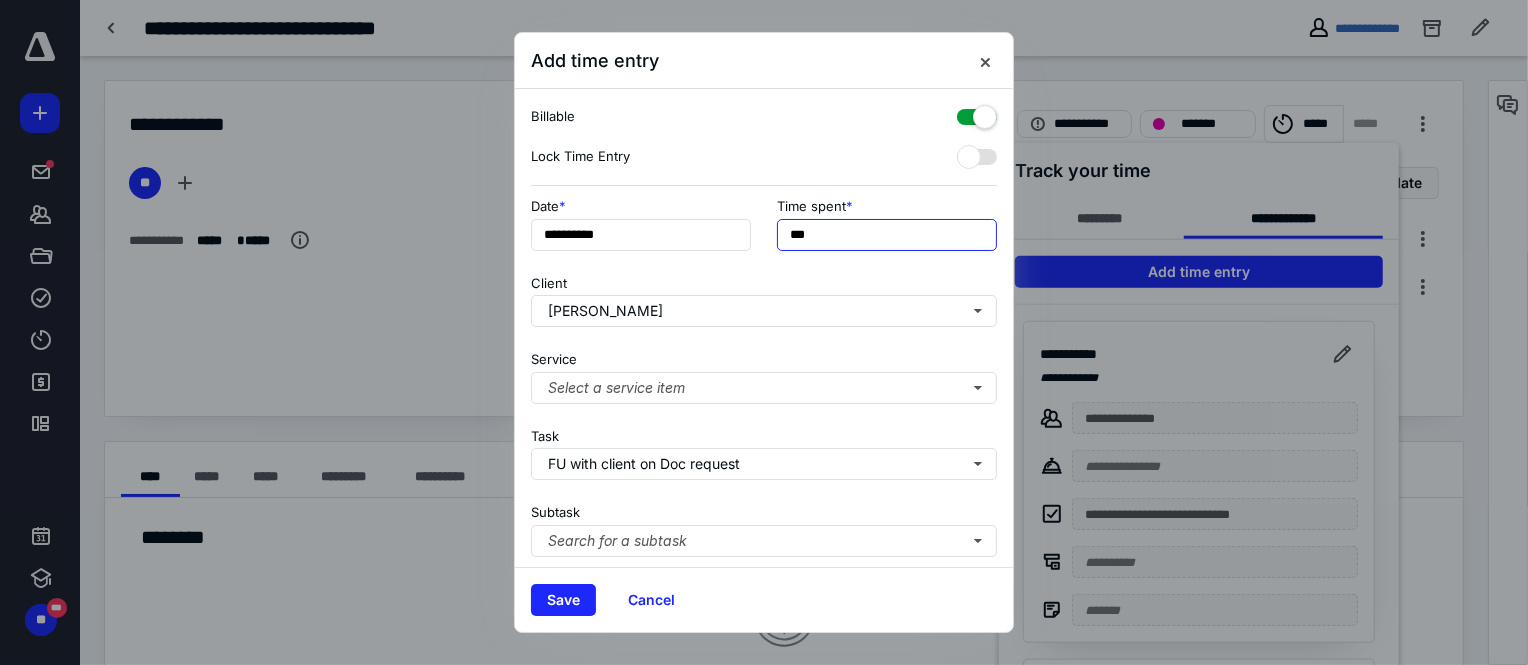 click on "***" at bounding box center [887, 235] 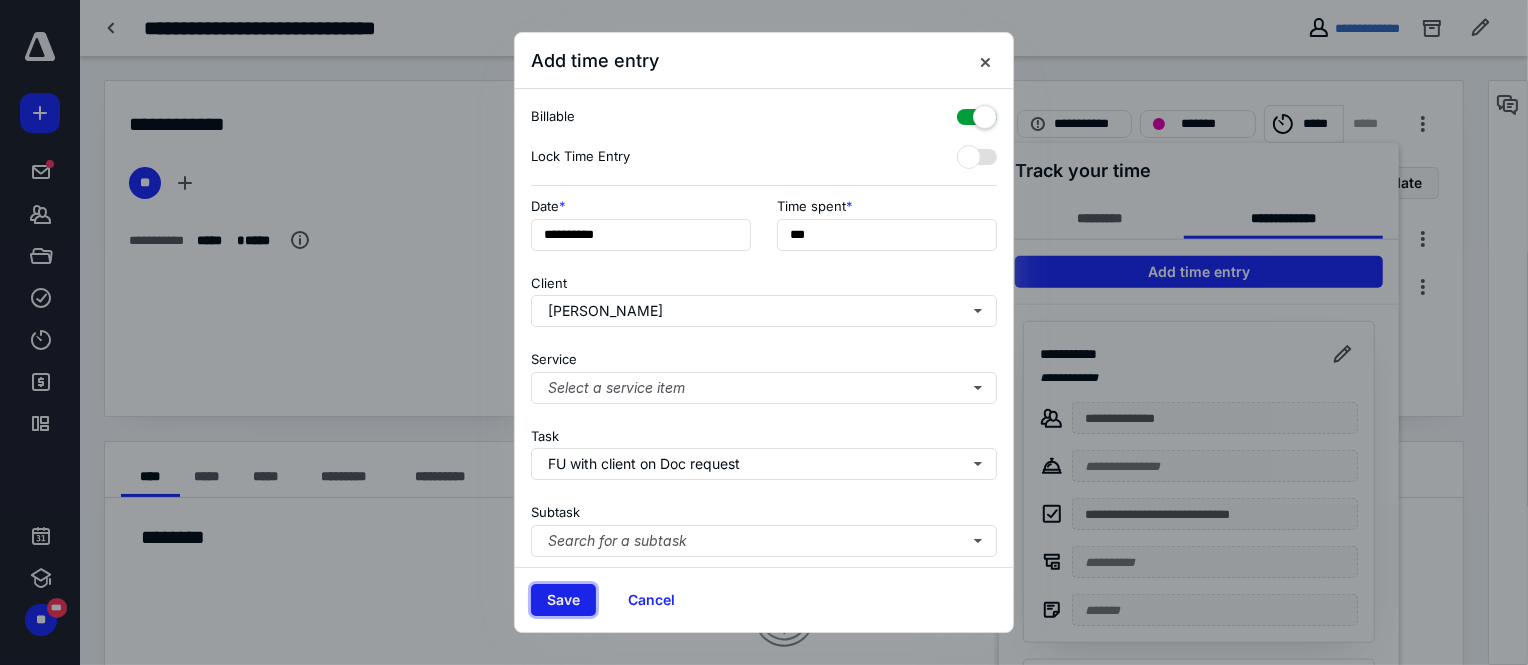 type on "**" 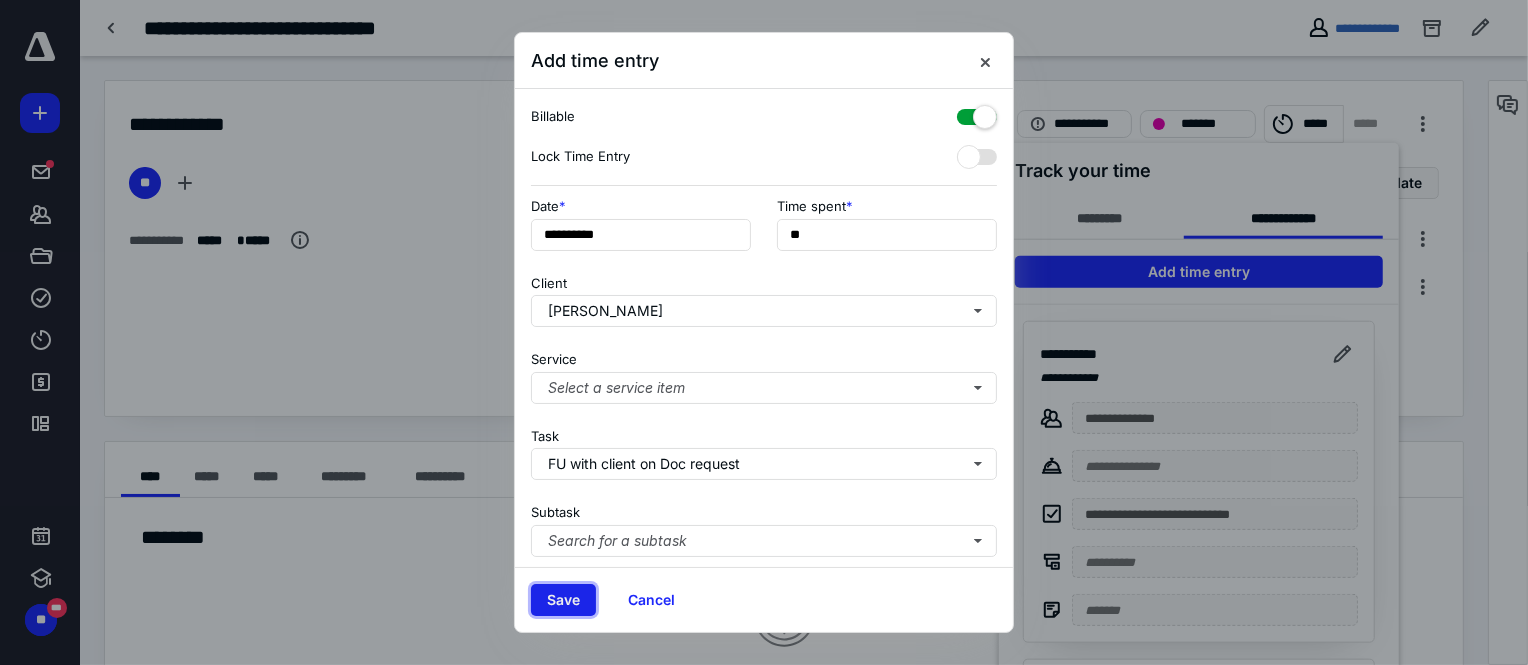 click on "Save" at bounding box center [563, 600] 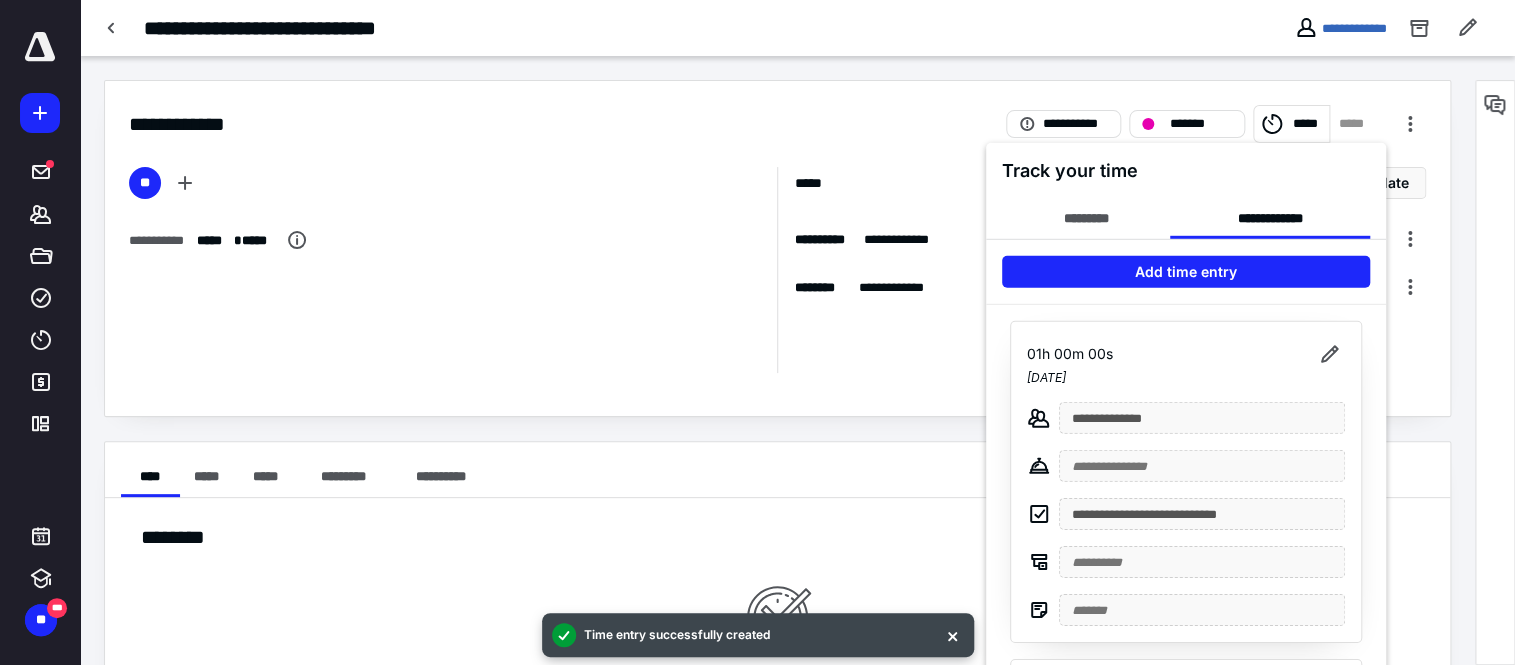 drag, startPoint x: 598, startPoint y: 318, endPoint x: 492, endPoint y: 238, distance: 132.8006 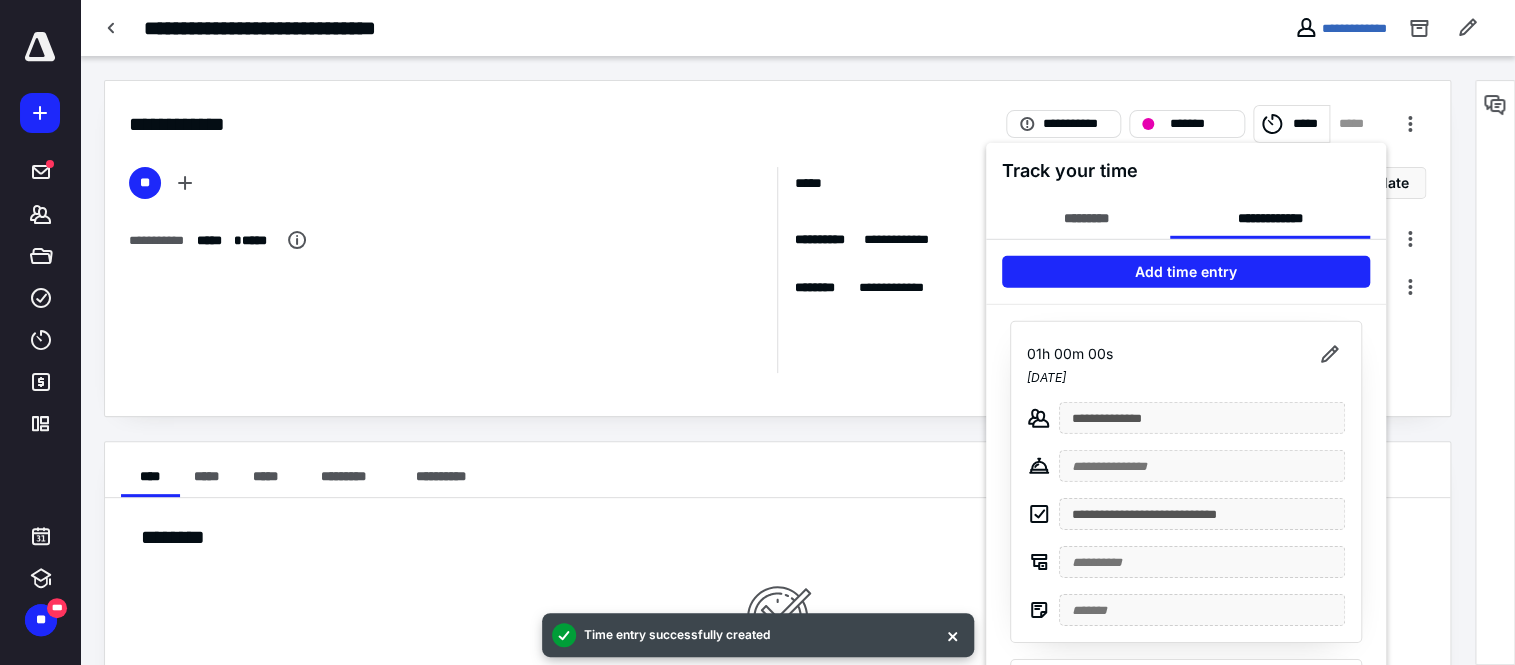 click at bounding box center [757, 332] 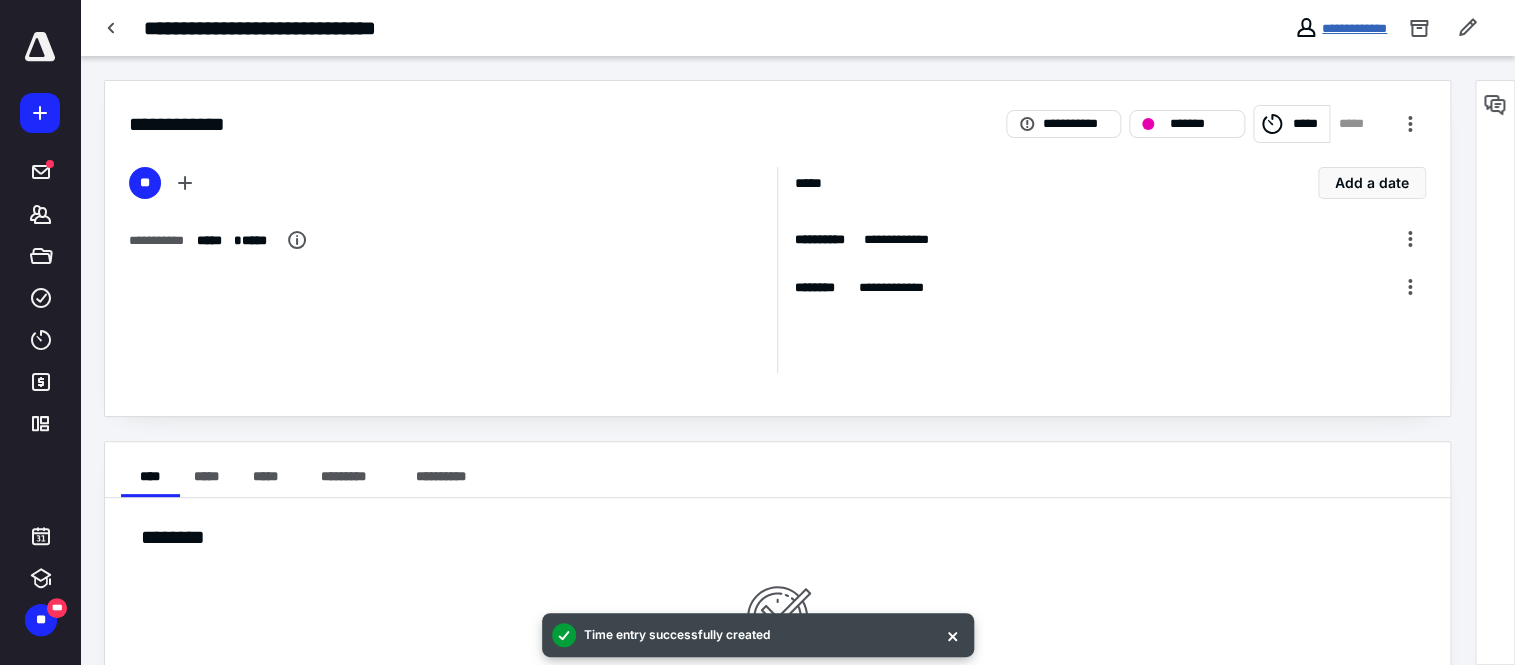 click on "**********" at bounding box center [1354, 28] 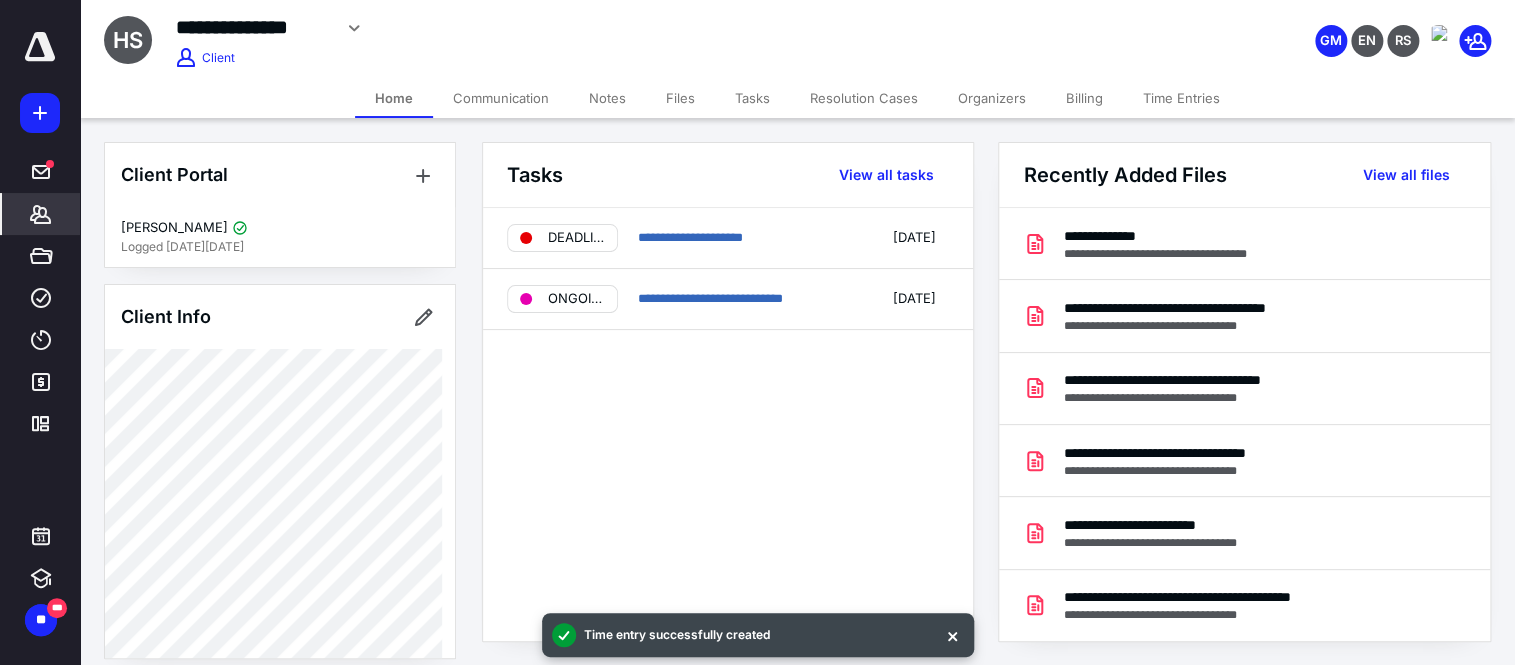 click on "Time Entries" at bounding box center (1181, 98) 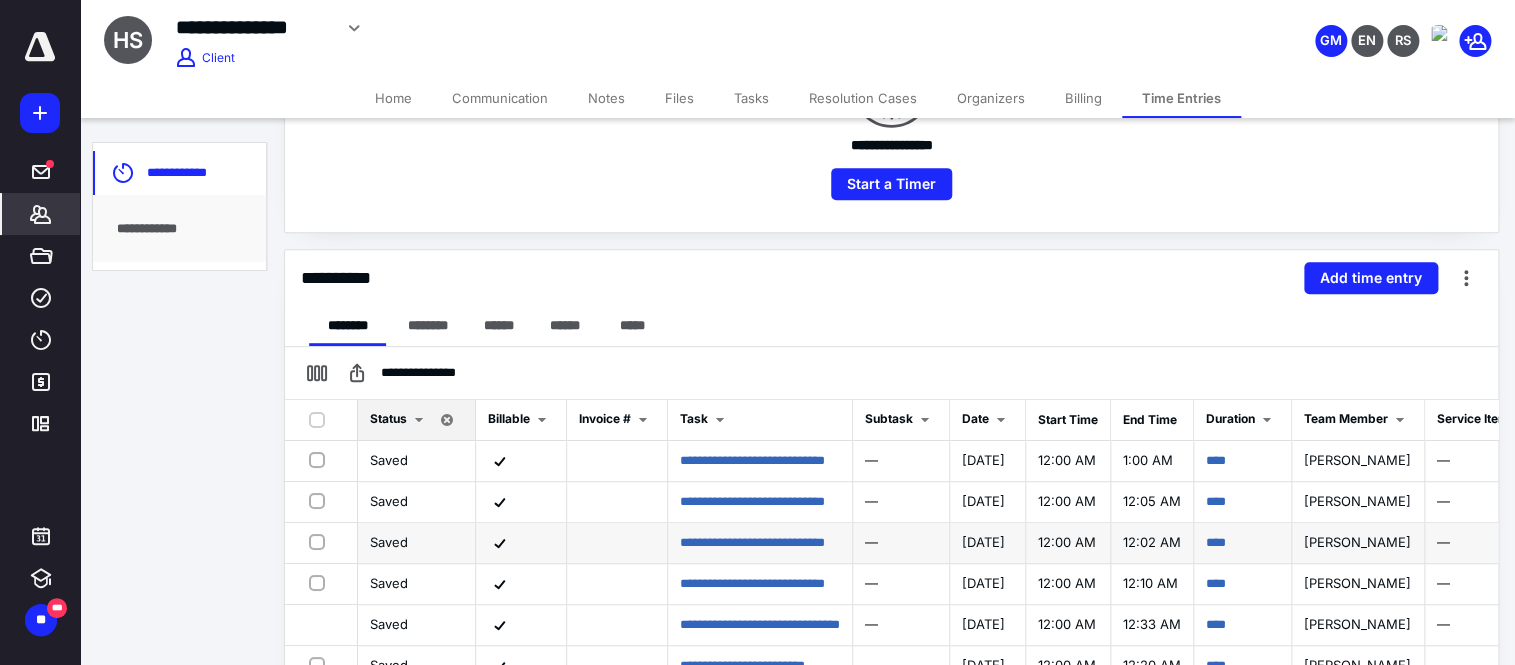 scroll, scrollTop: 333, scrollLeft: 0, axis: vertical 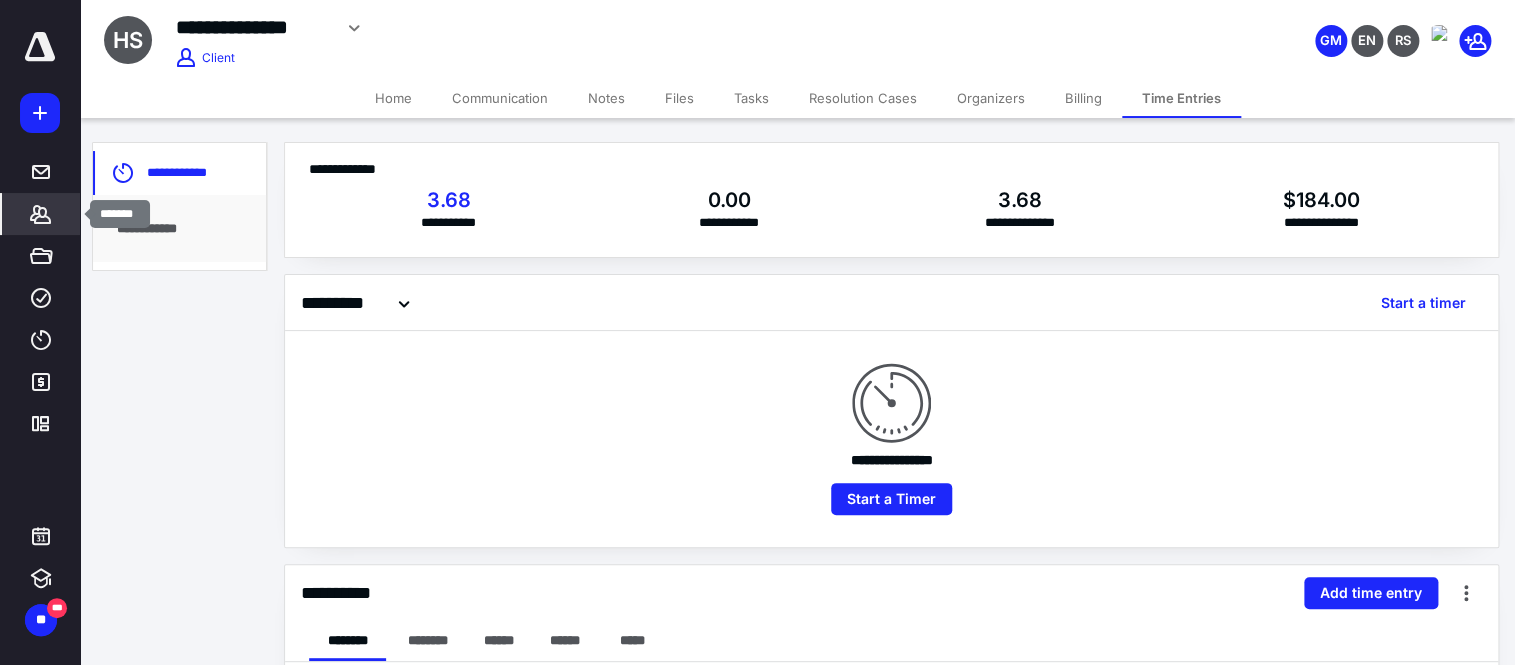 click 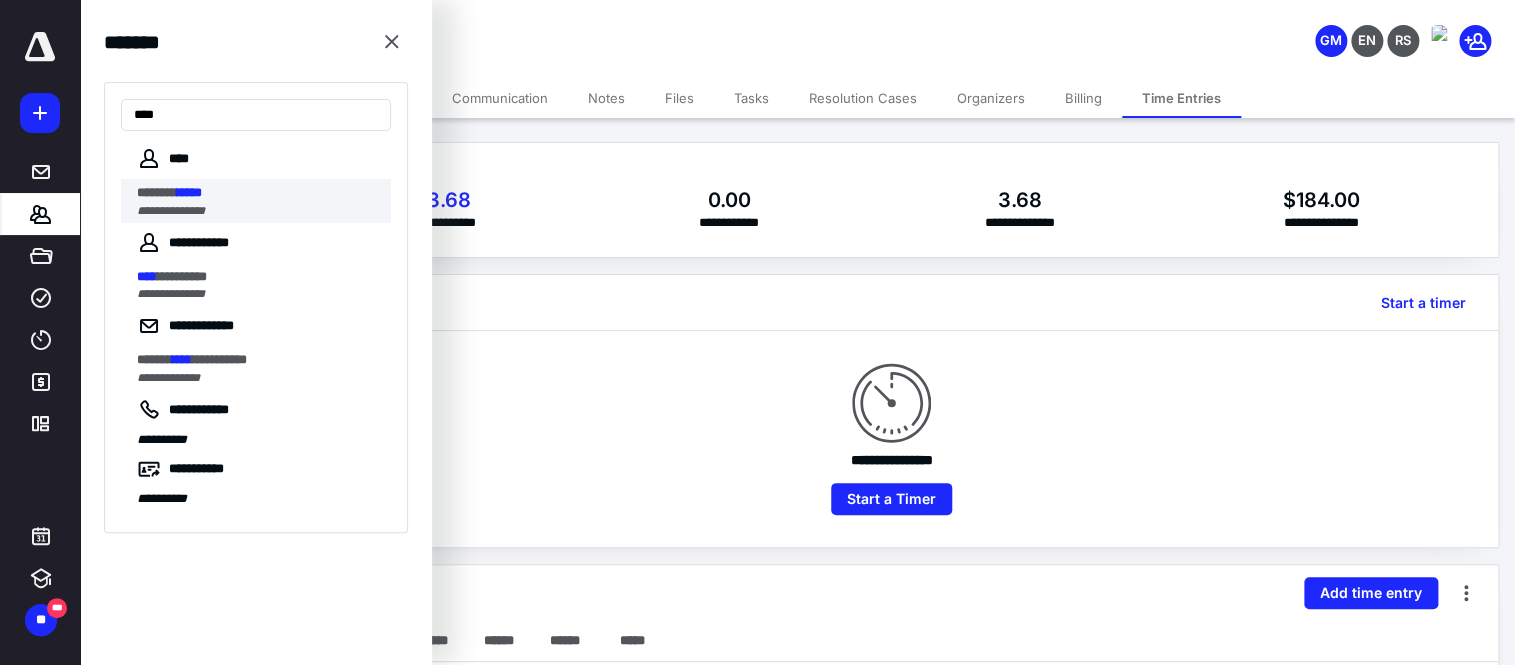 type on "****" 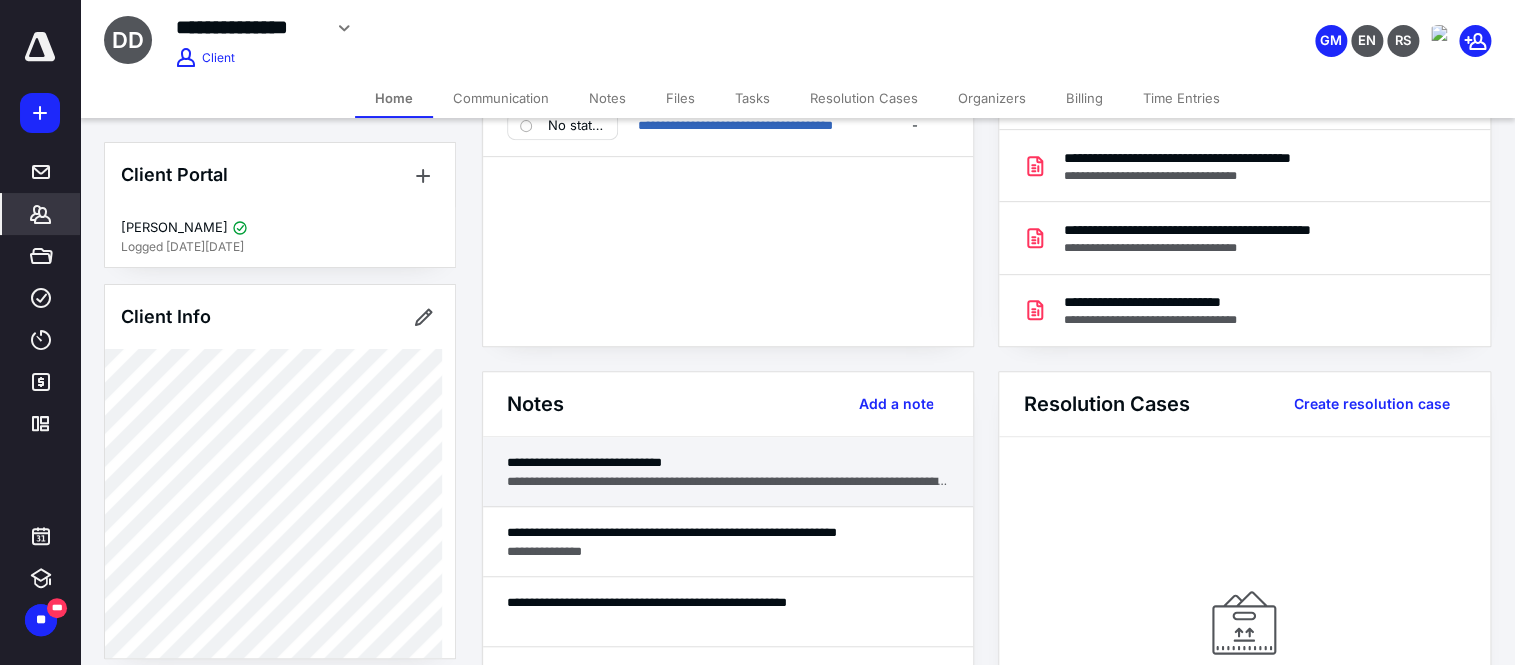 scroll, scrollTop: 393, scrollLeft: 0, axis: vertical 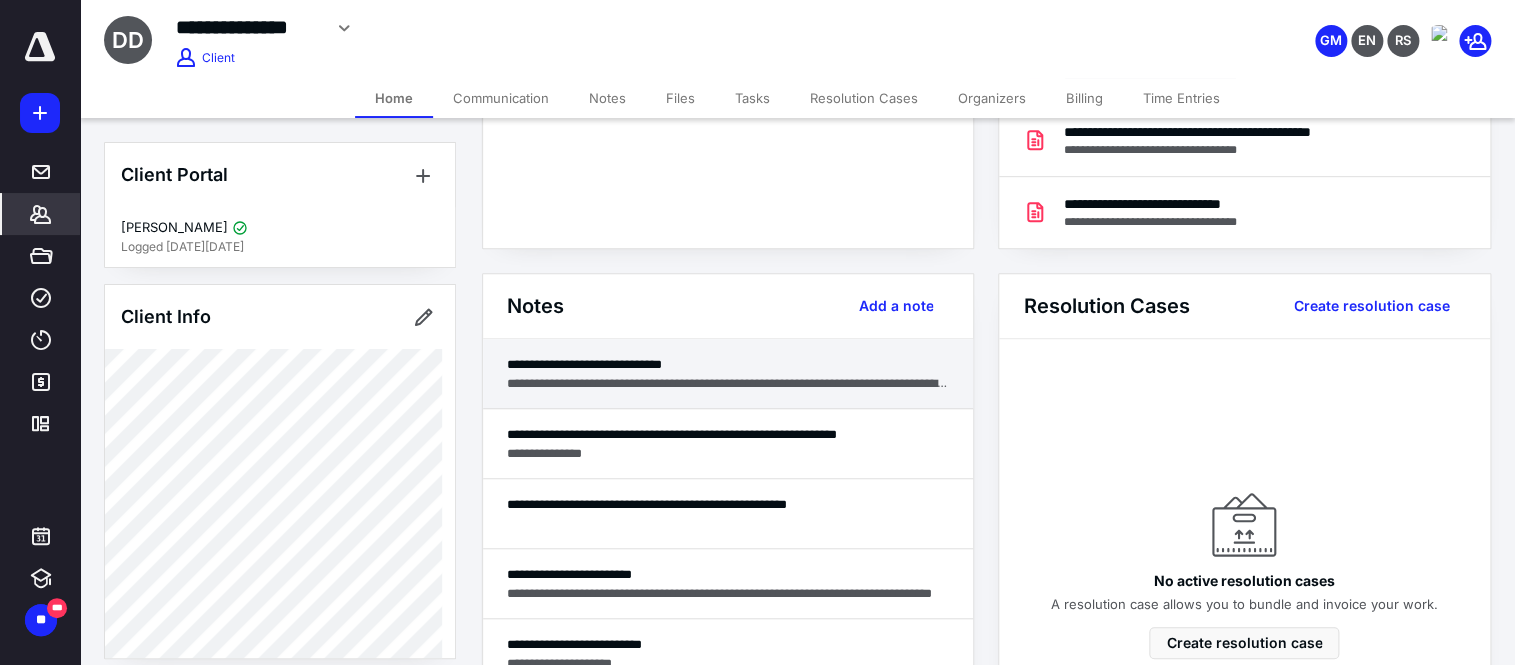 click on "**********" at bounding box center (728, 364) 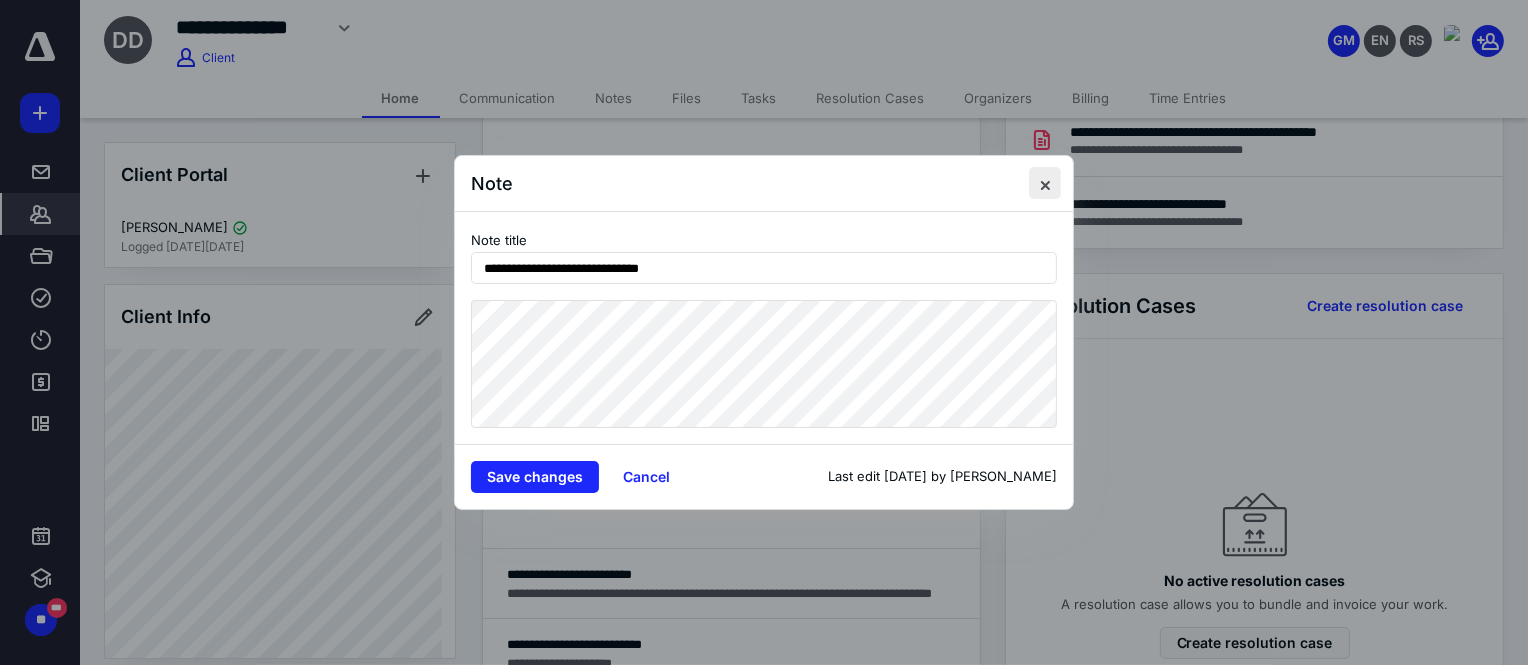 click at bounding box center [1045, 183] 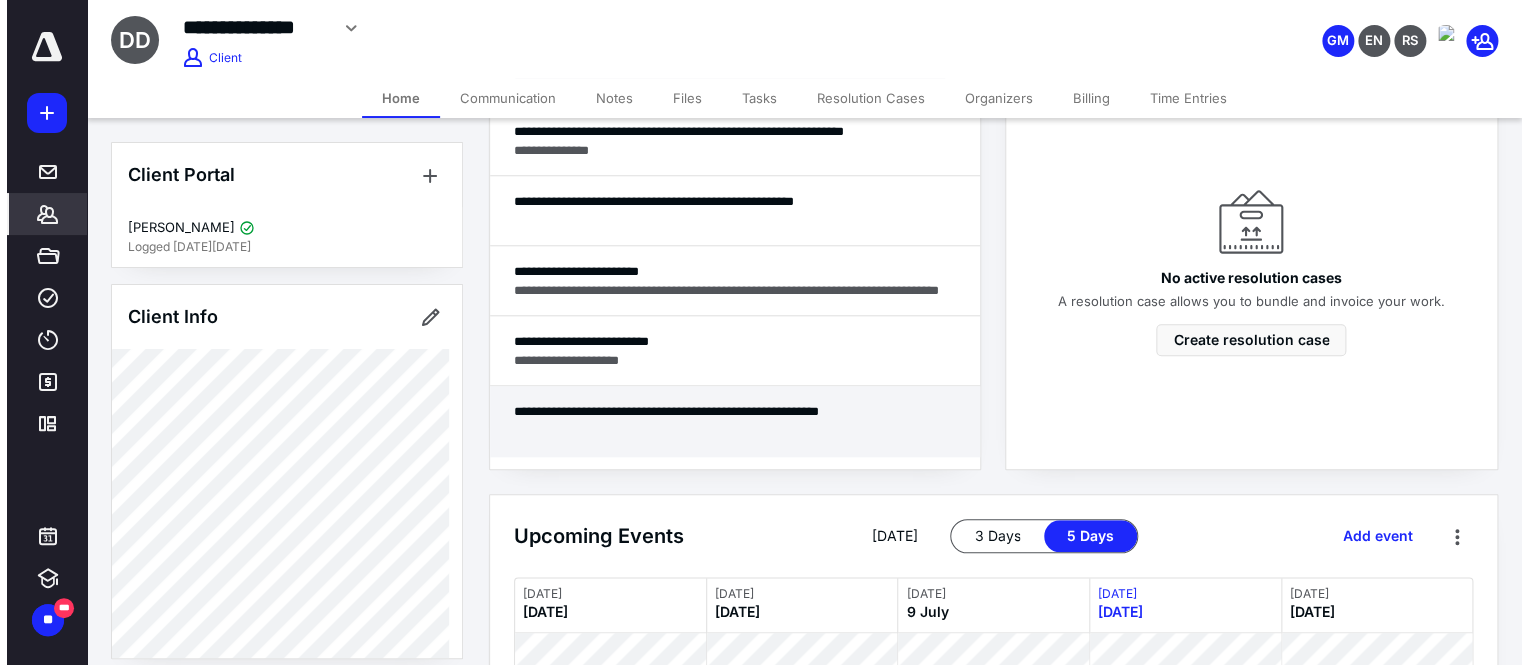scroll, scrollTop: 697, scrollLeft: 0, axis: vertical 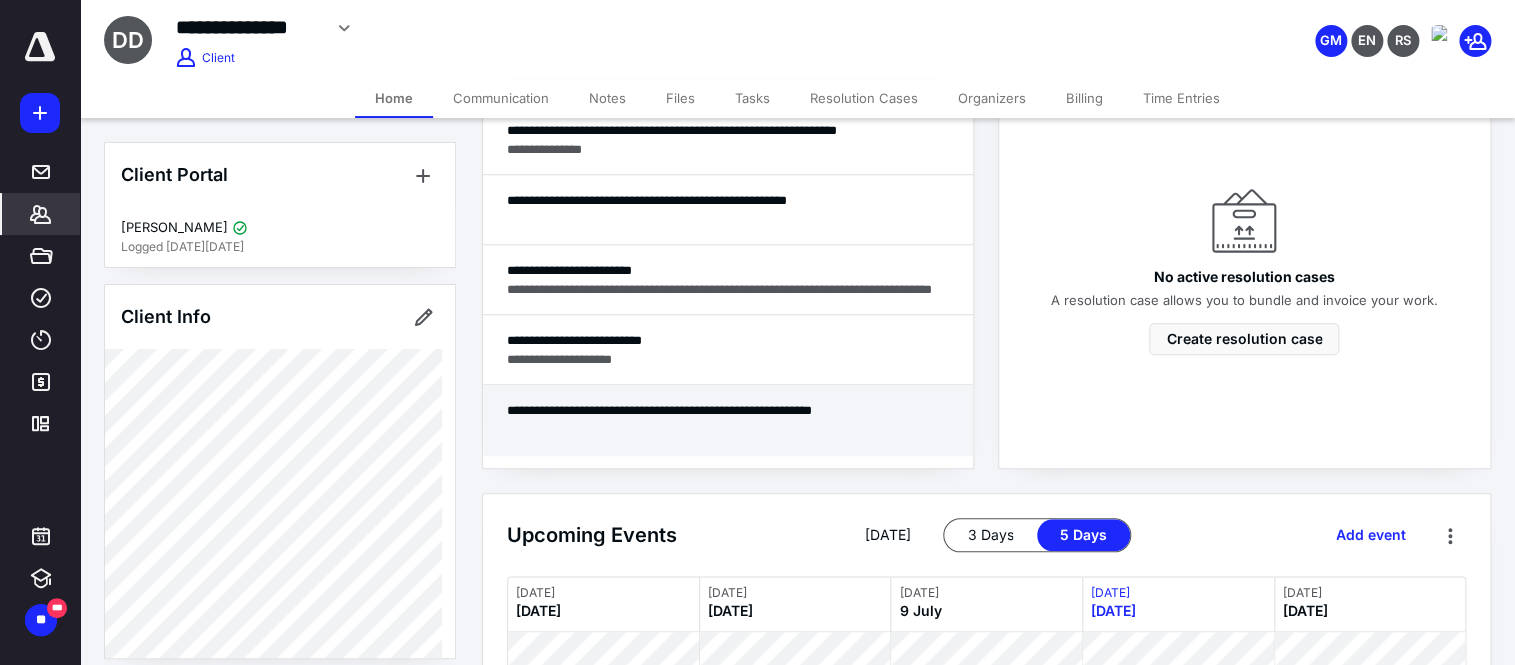 click on "**********" at bounding box center [728, 420] 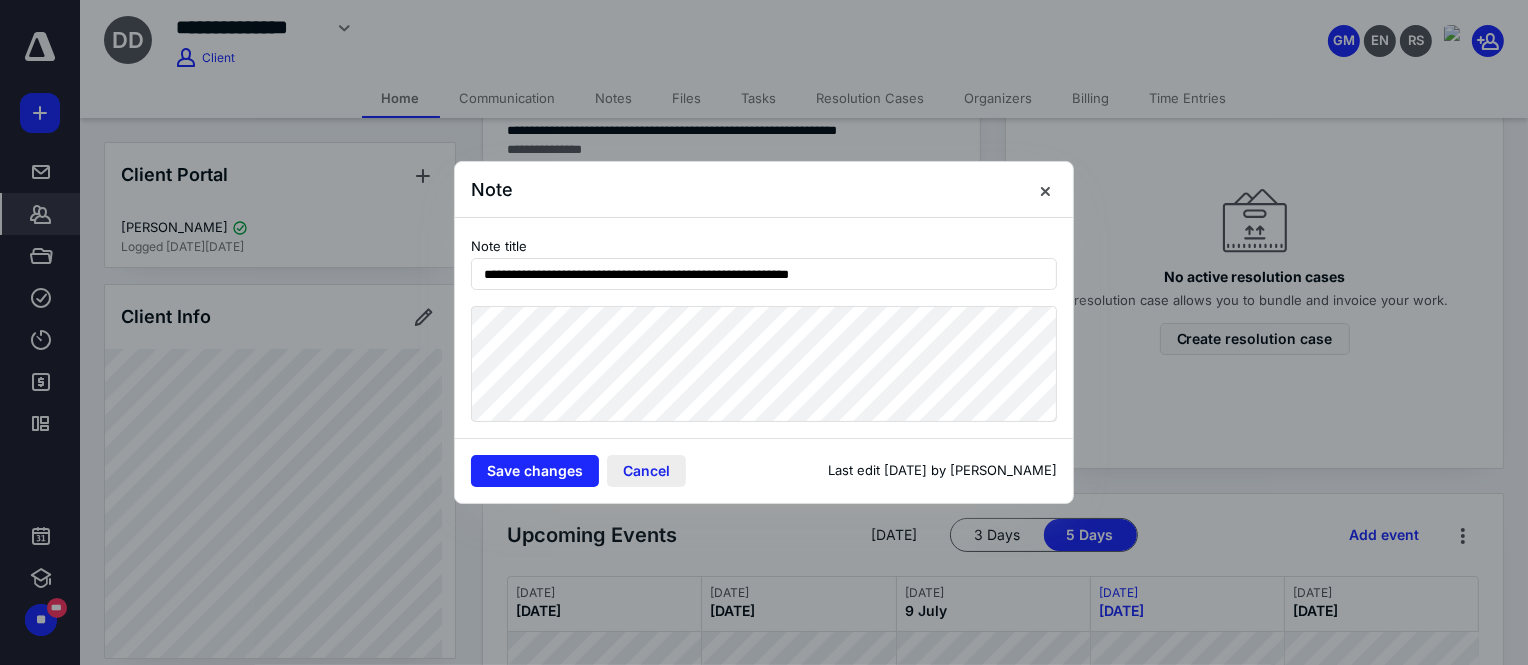 click on "Cancel" at bounding box center [646, 471] 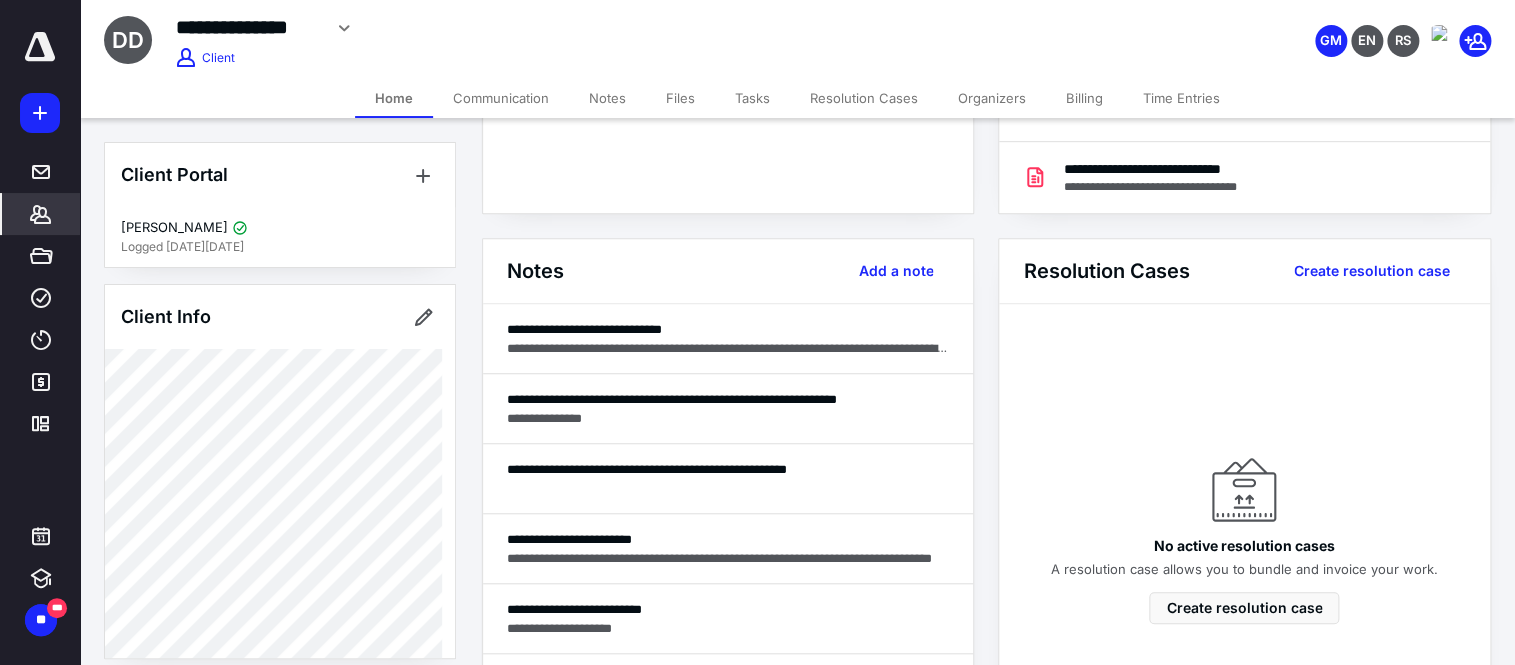 scroll, scrollTop: 363, scrollLeft: 0, axis: vertical 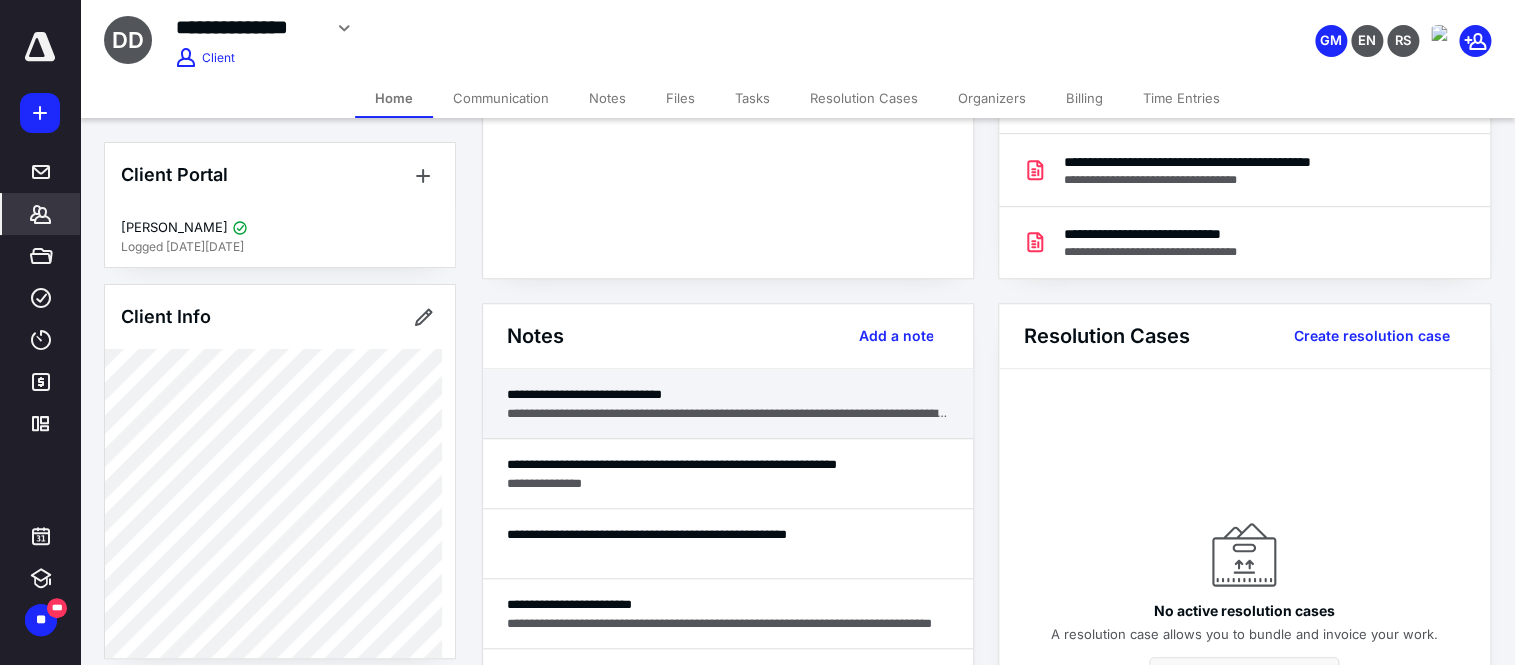 click on "**********" at bounding box center [728, 394] 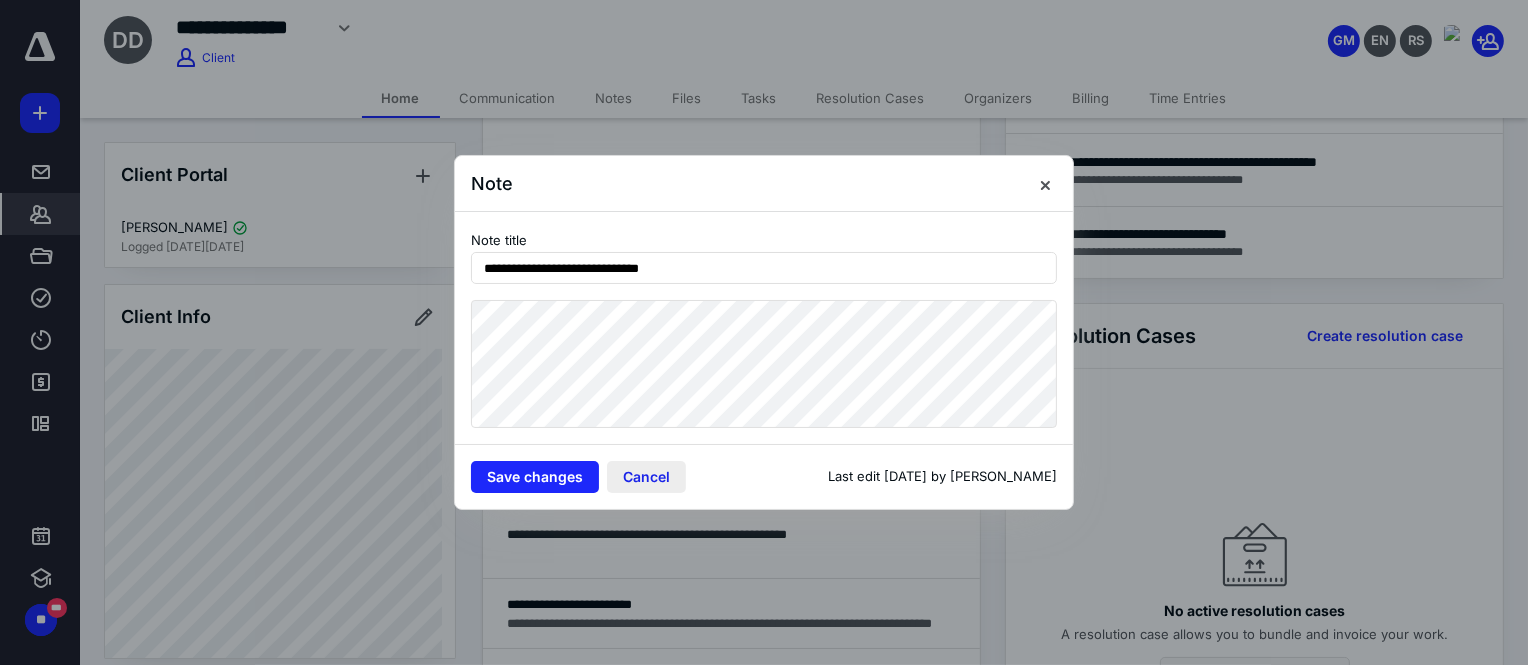 click on "Cancel" at bounding box center [646, 477] 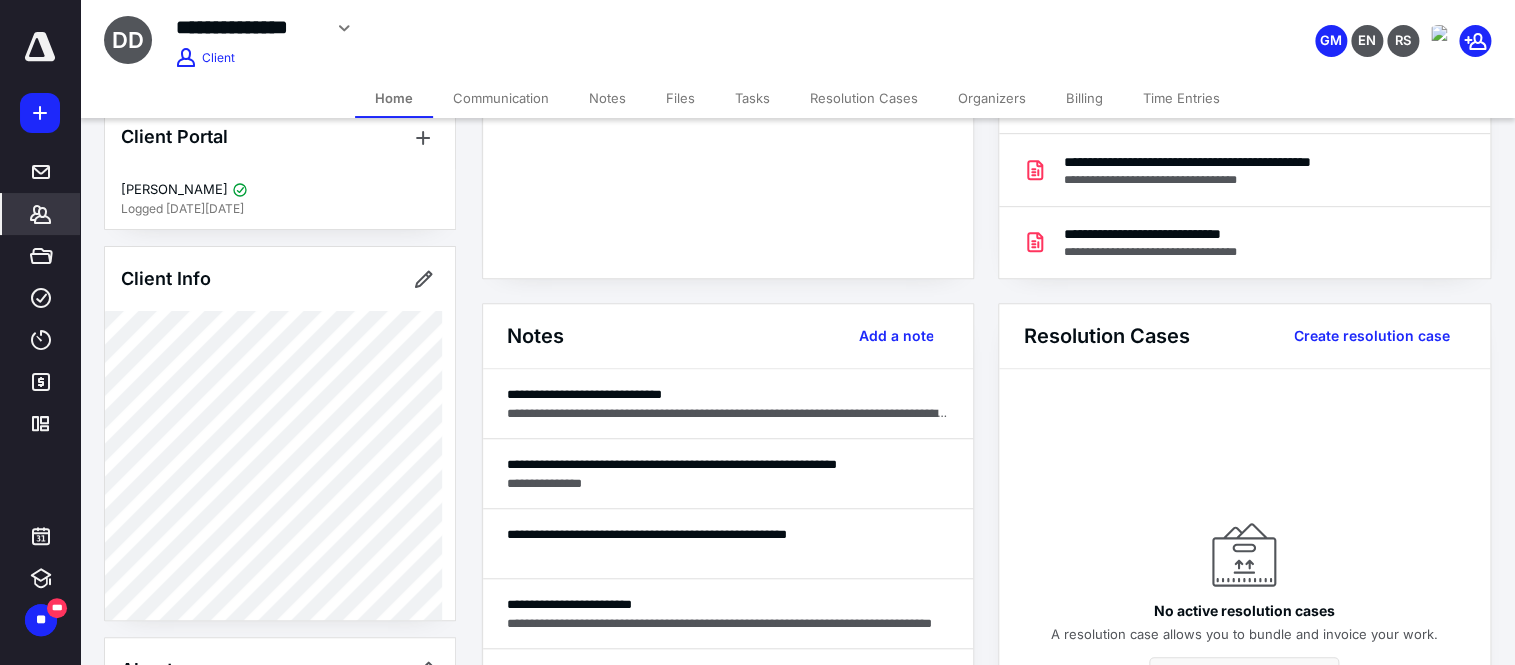 scroll, scrollTop: 30, scrollLeft: 0, axis: vertical 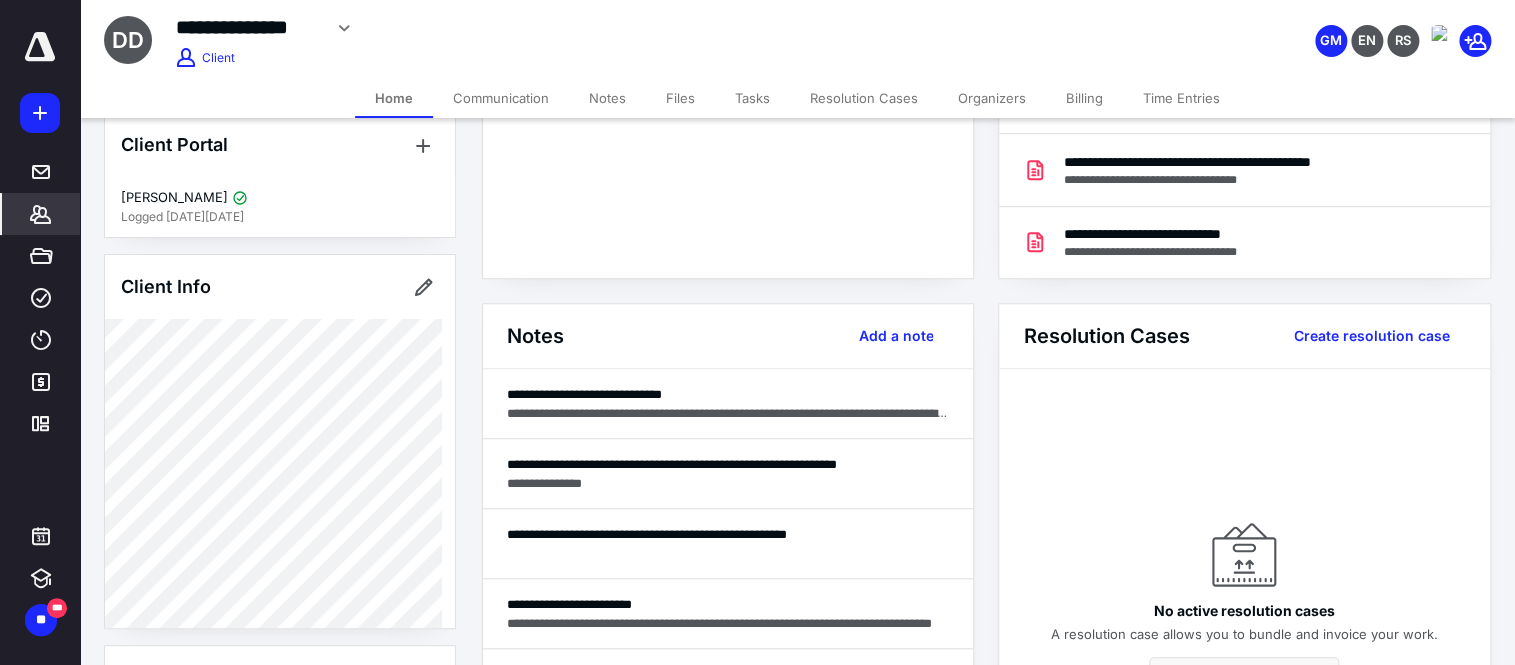 click on "Tasks" at bounding box center [752, 98] 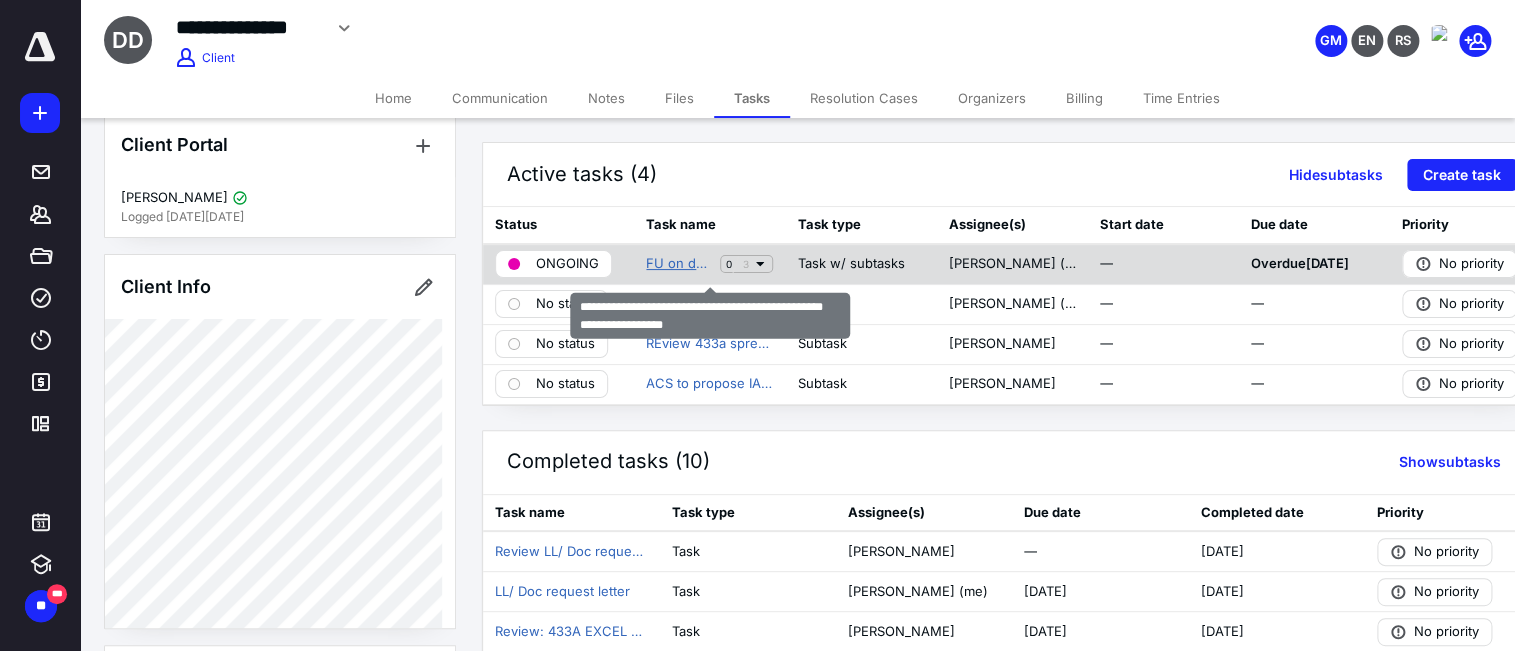 click on "FU on doc request - only mark complete after everything is received" at bounding box center (679, 264) 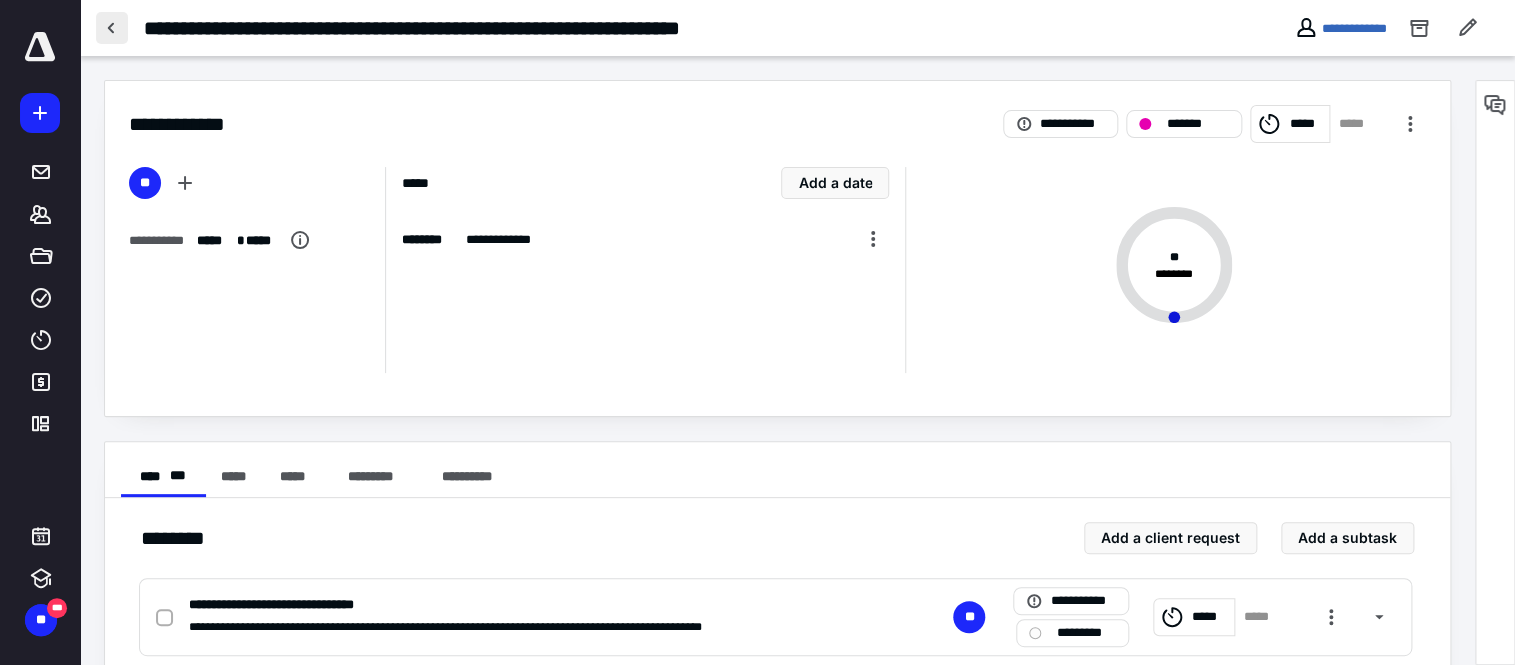 click at bounding box center (112, 28) 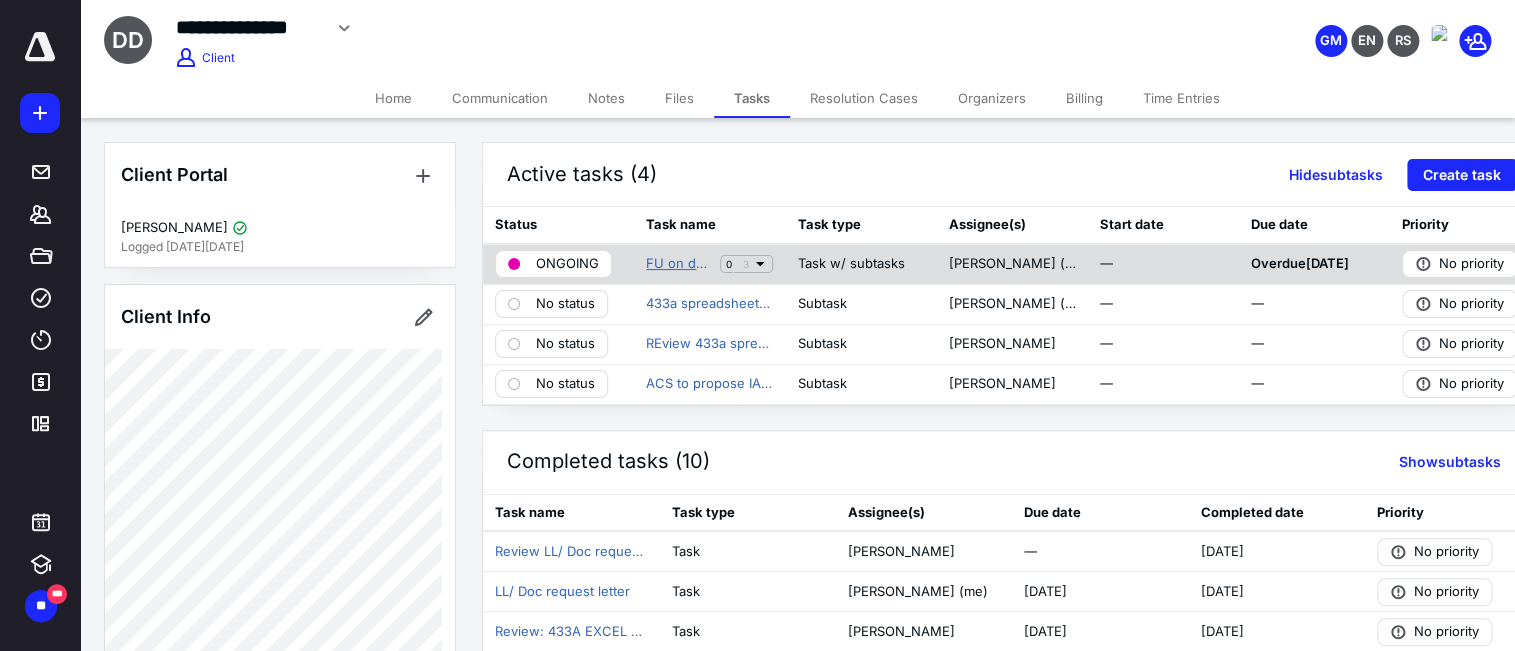 click on "FU on doc request - only mark complete after everything is received" at bounding box center [679, 264] 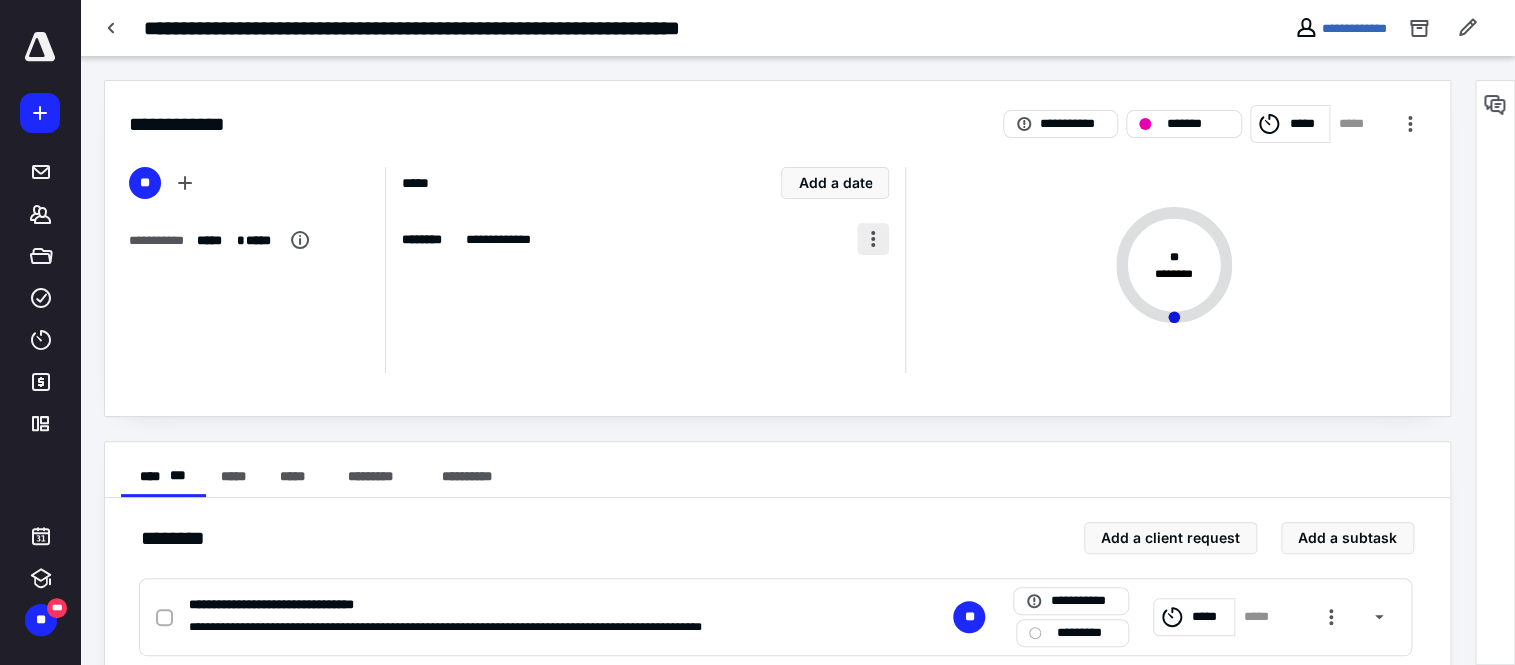 click at bounding box center (873, 239) 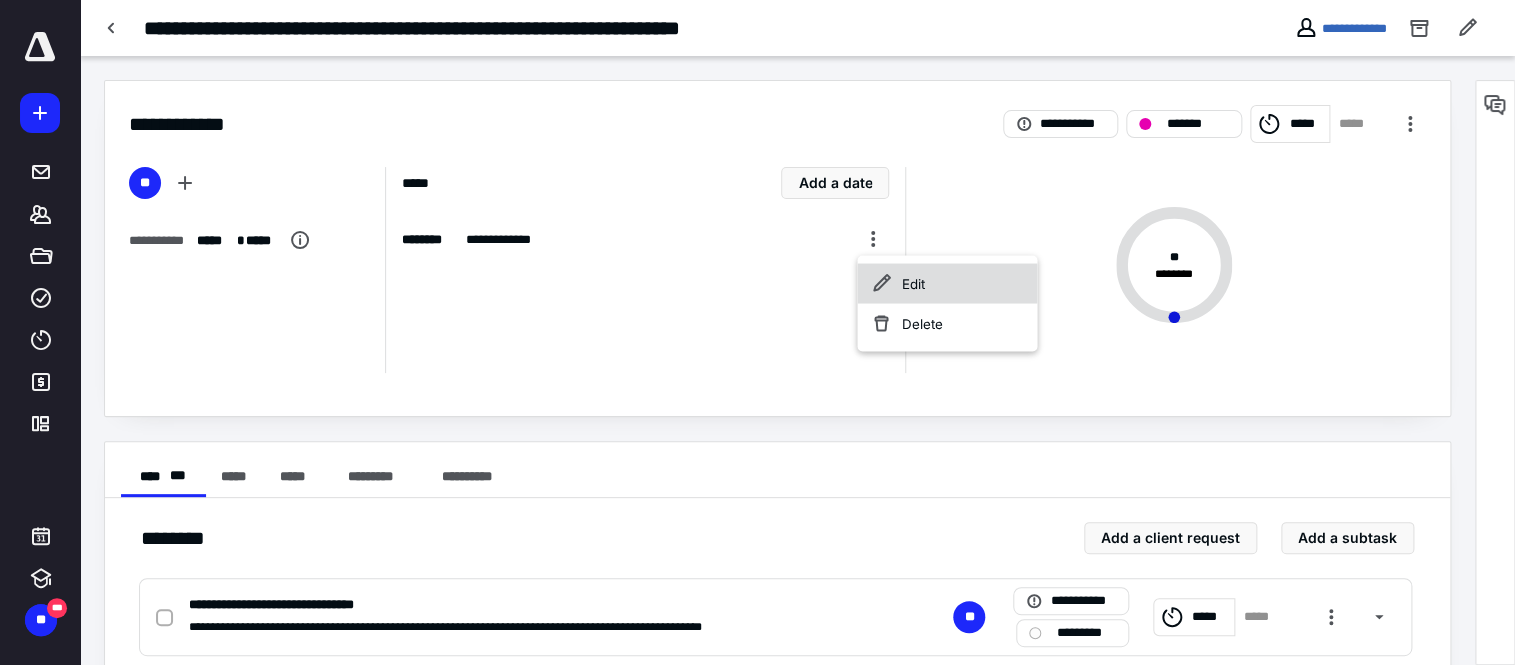 click on "Edit" at bounding box center (947, 283) 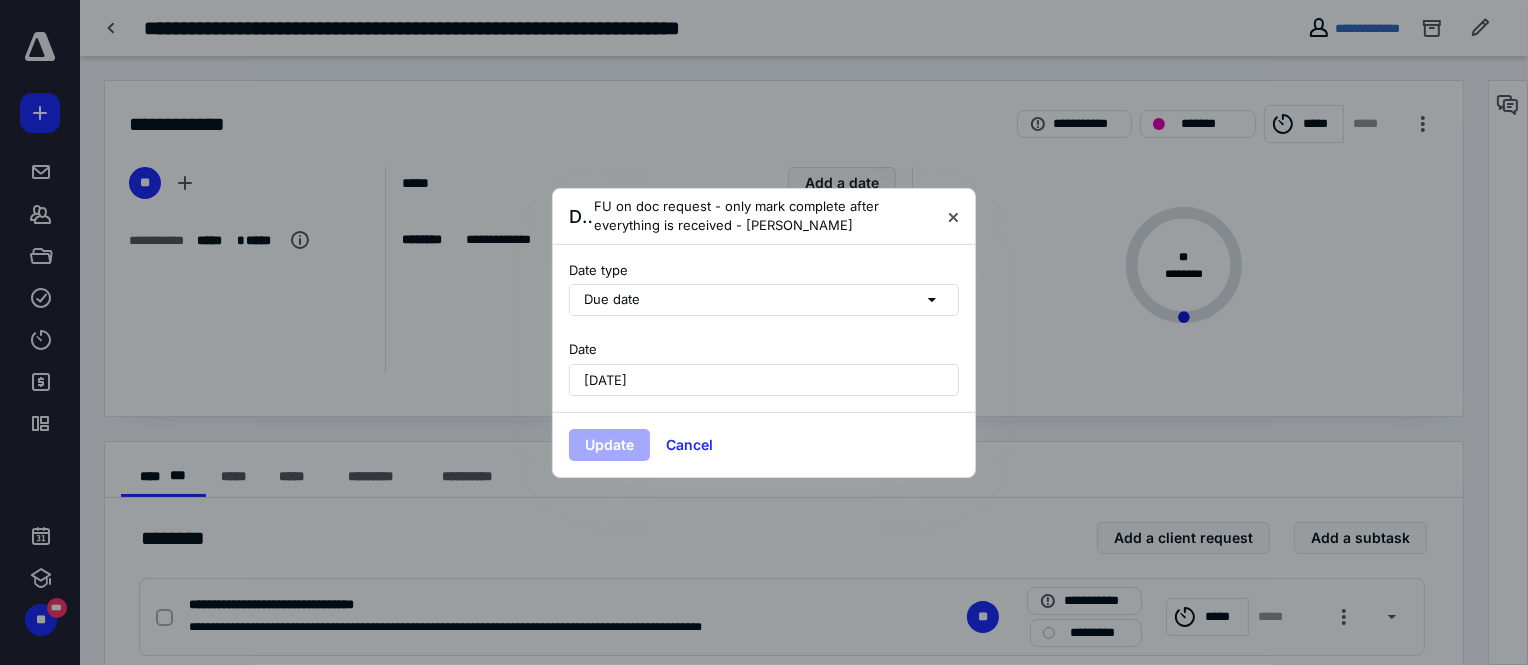click on "June 18, 2025" at bounding box center [764, 380] 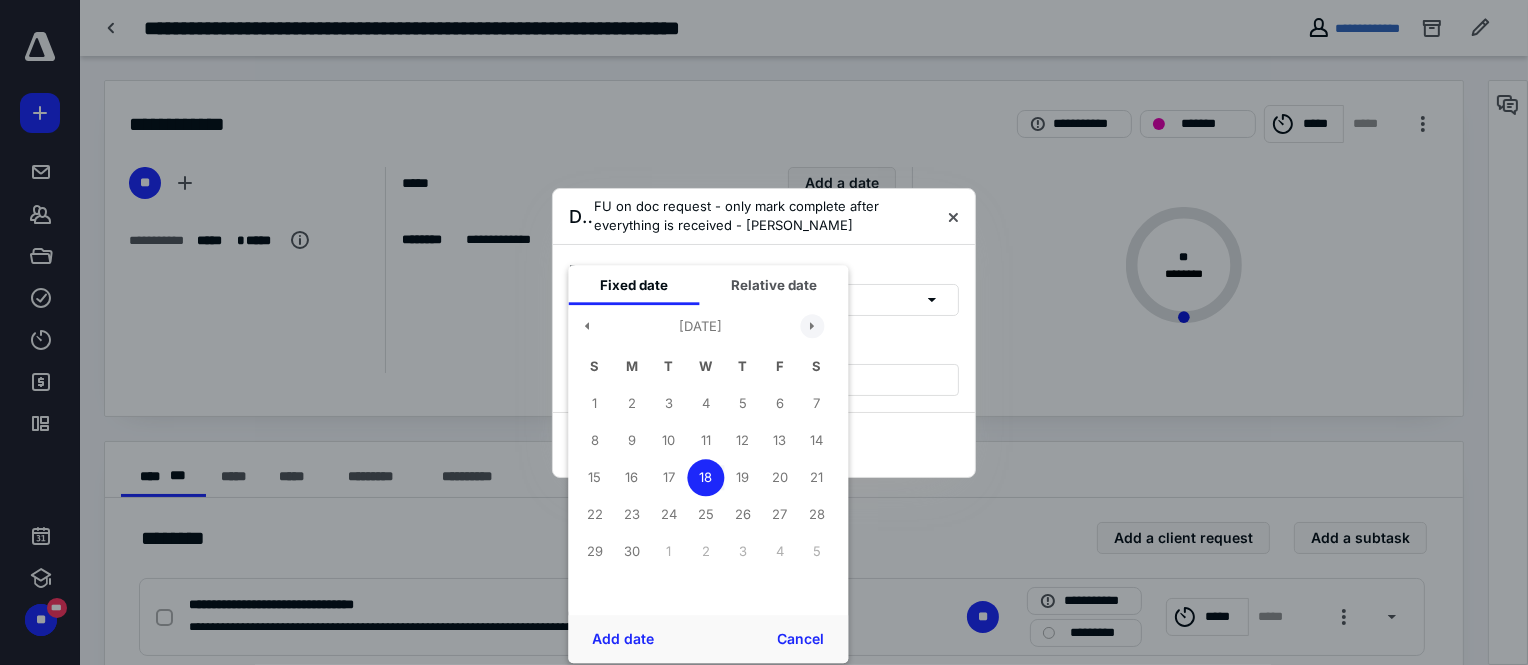 click at bounding box center (812, 327) 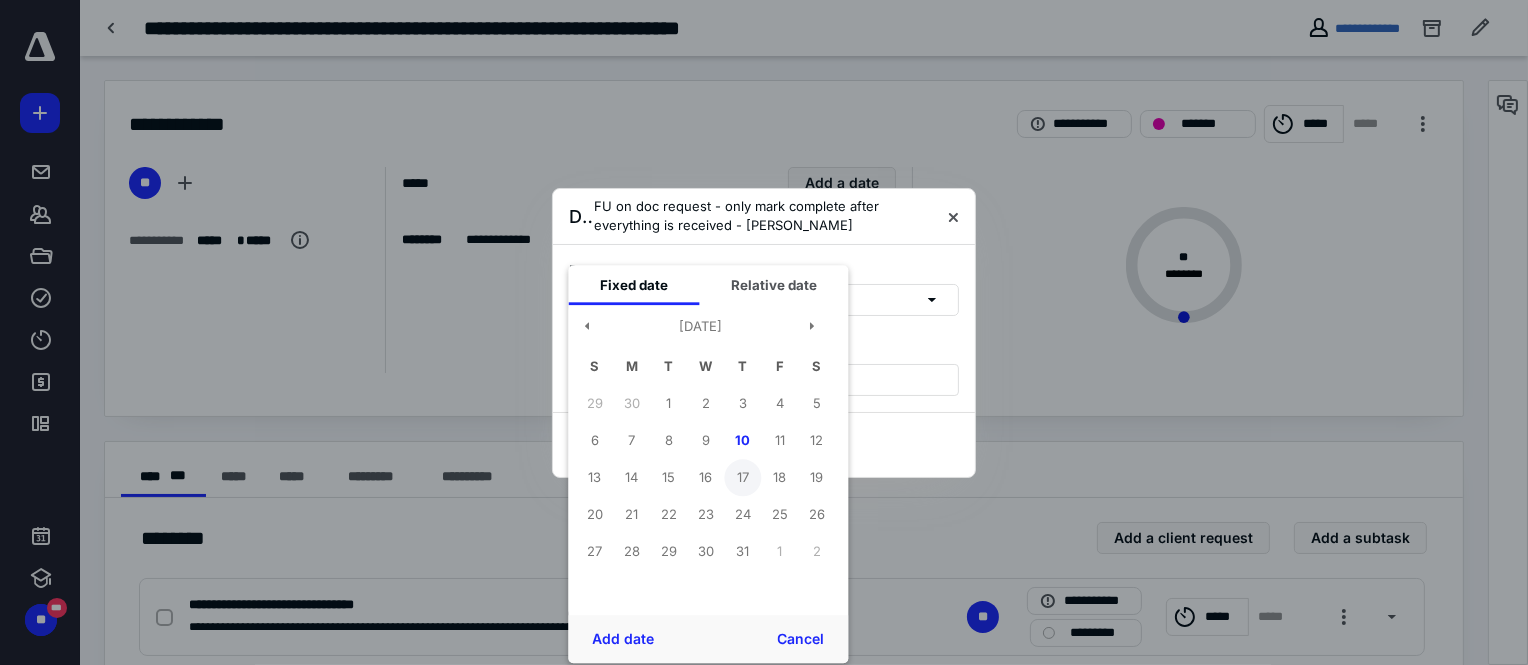 click on "17" at bounding box center [742, 477] 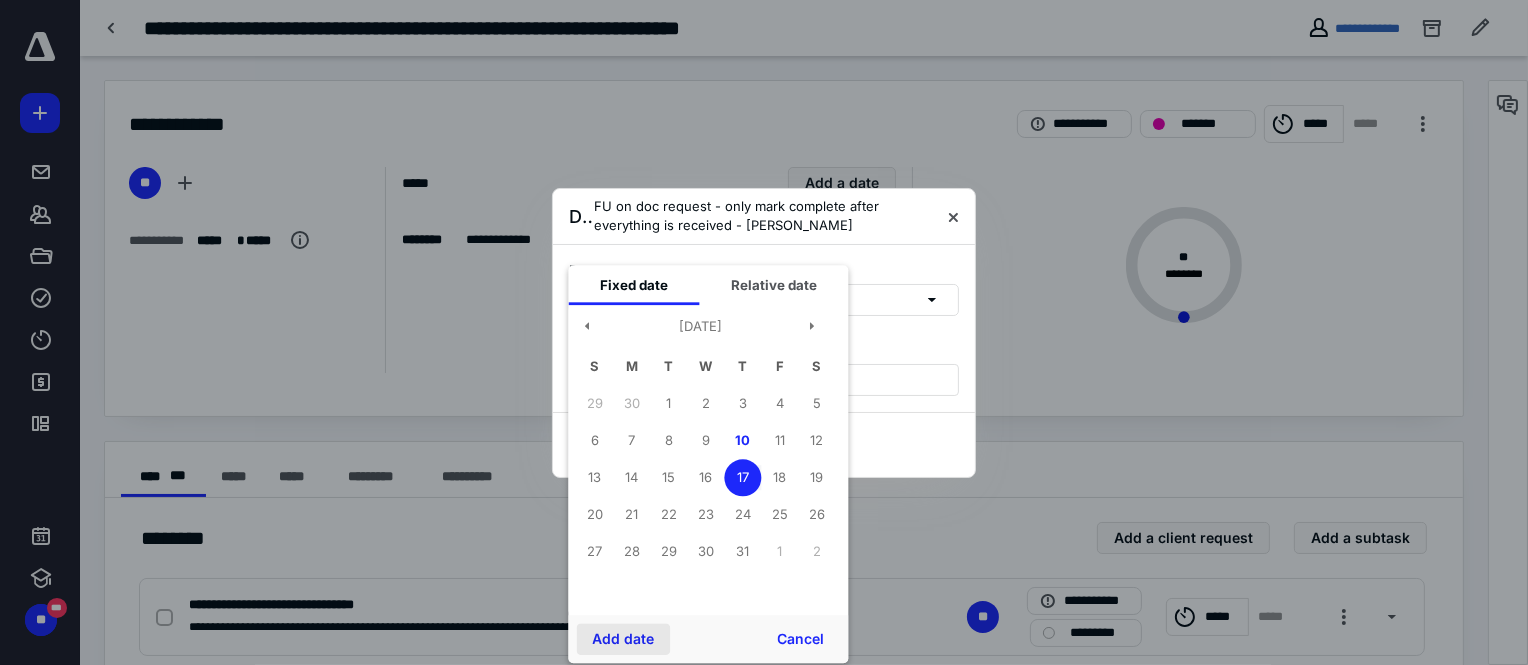 click on "Add date" at bounding box center (623, 639) 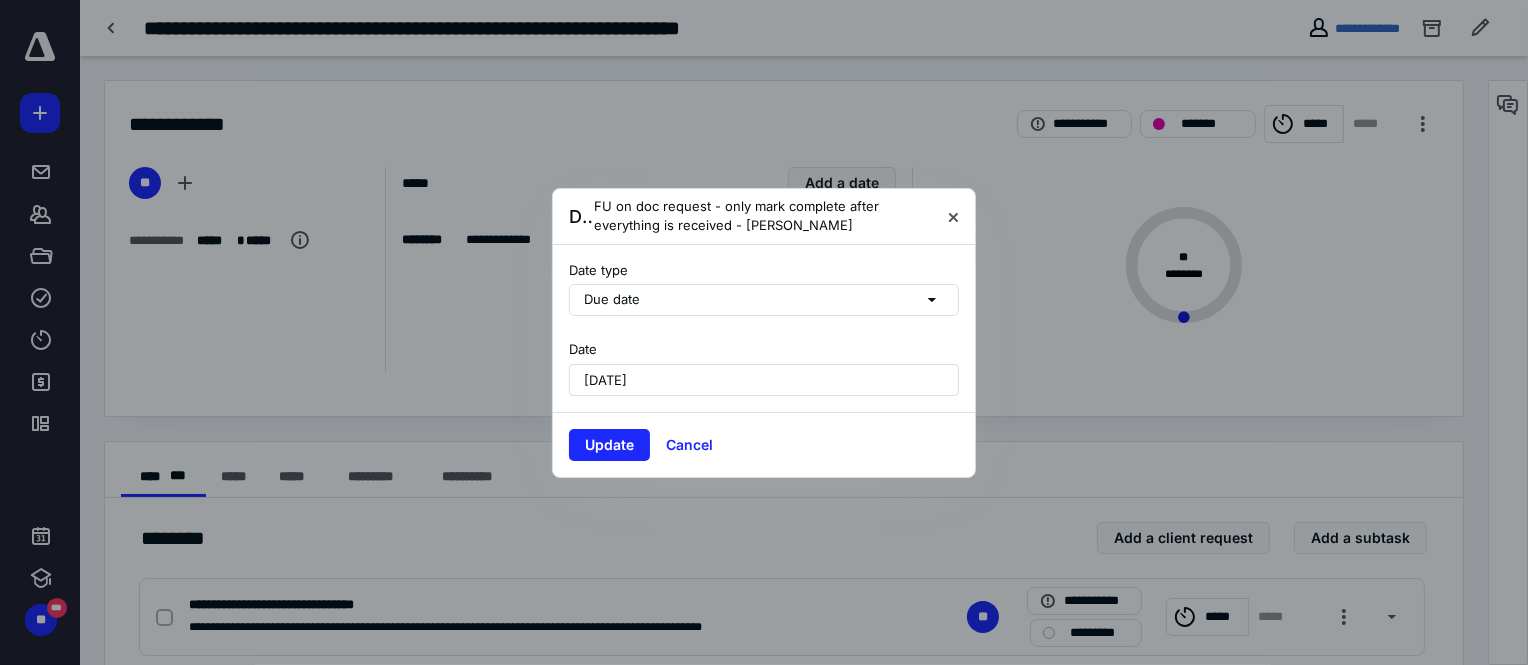 click on "Update Cancel" at bounding box center [764, 444] 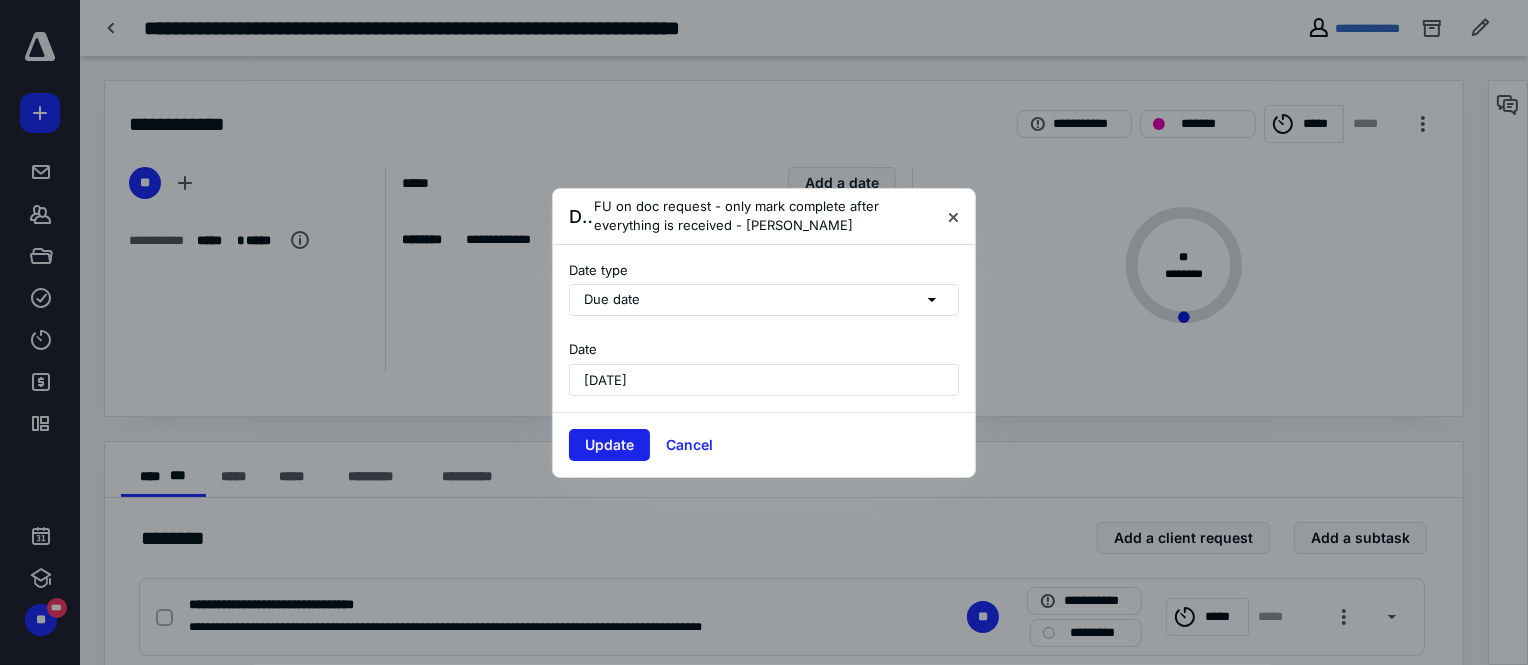 click on "Update" at bounding box center (609, 445) 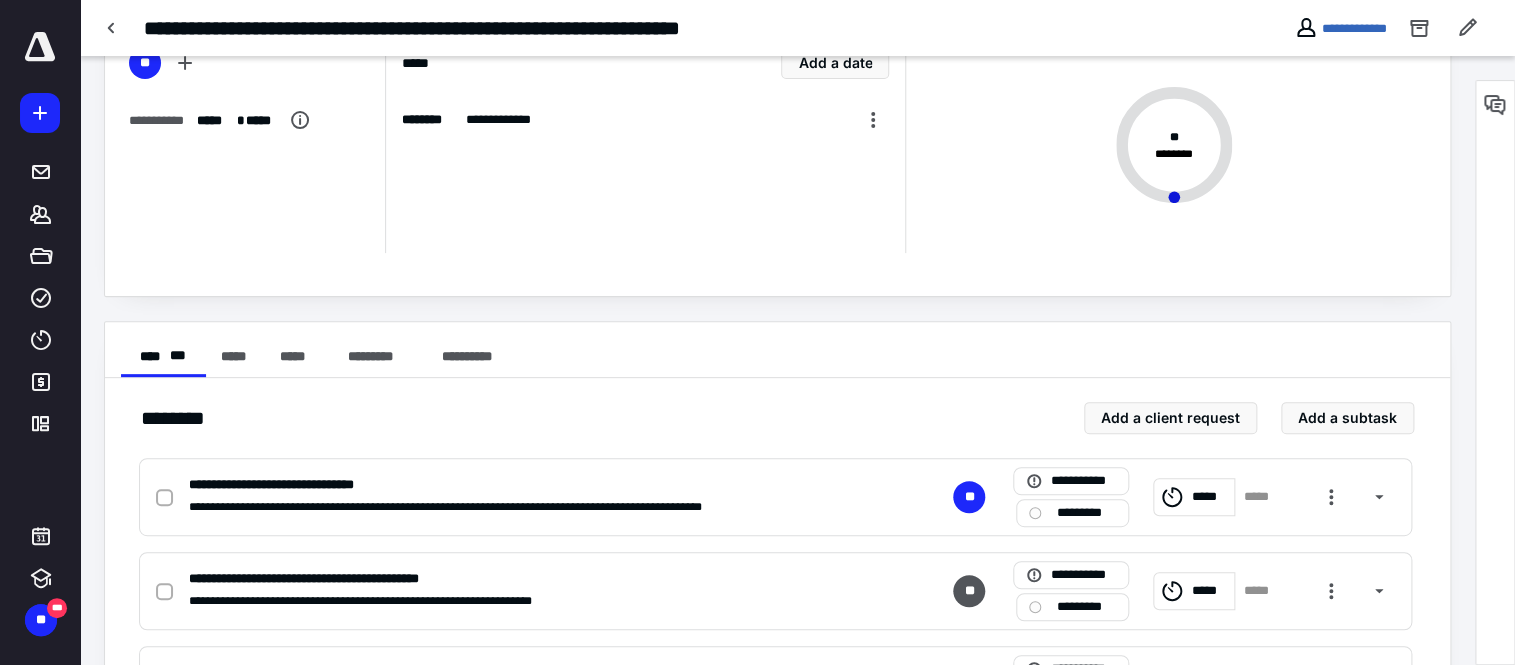 scroll, scrollTop: 0, scrollLeft: 0, axis: both 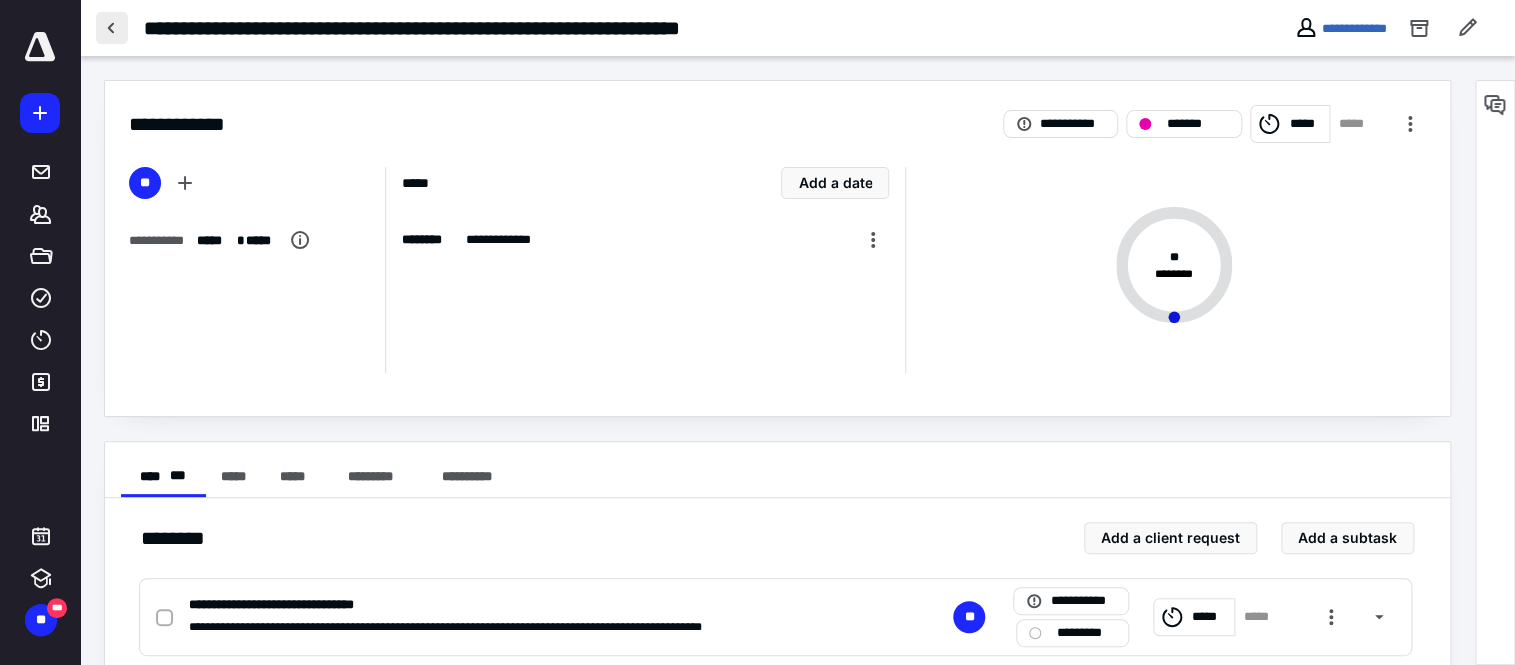 click at bounding box center [112, 28] 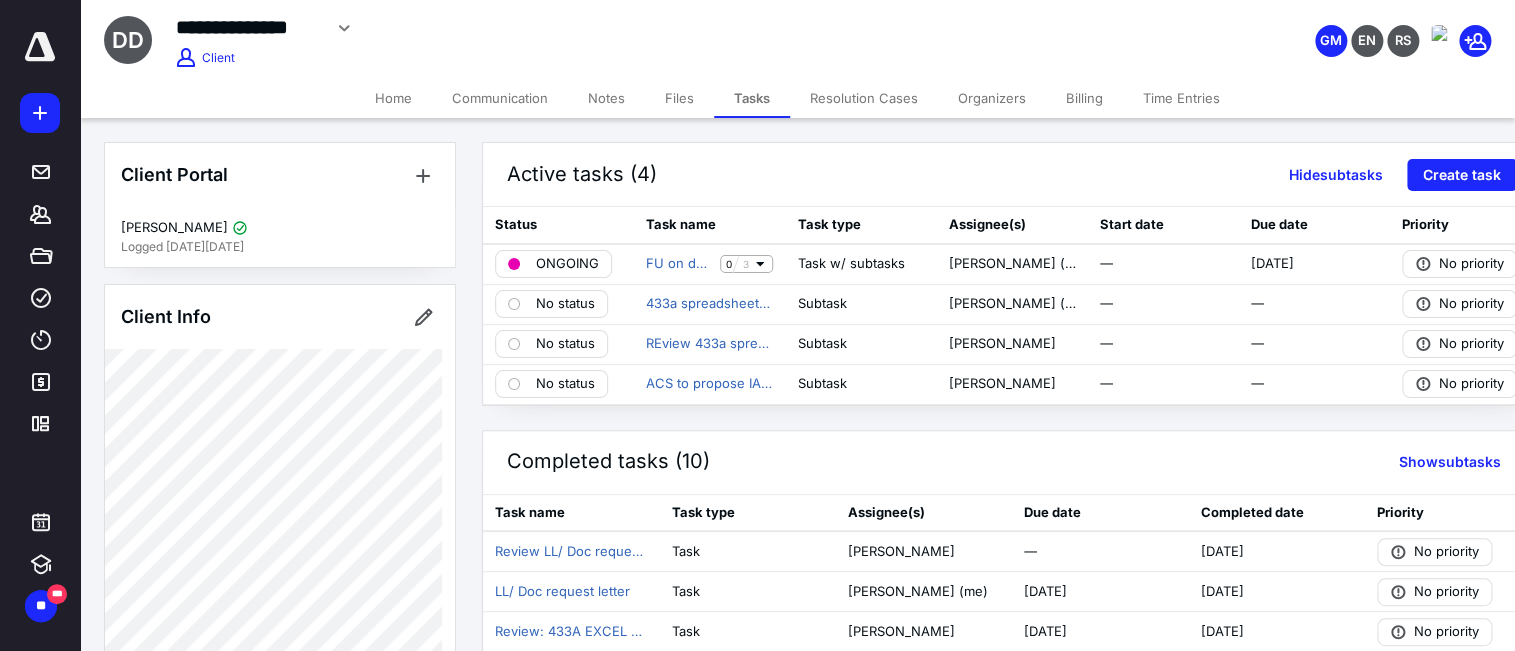 click on "Notes" at bounding box center [606, 98] 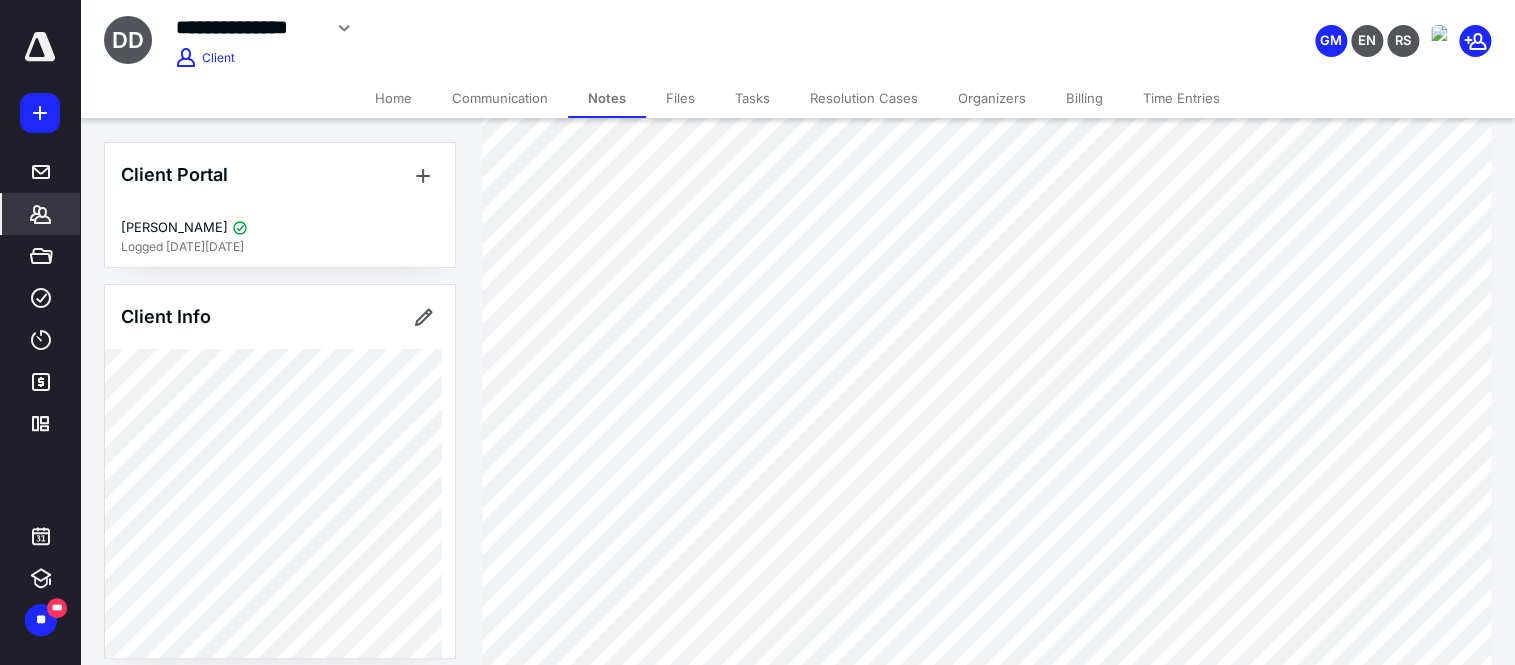 scroll, scrollTop: 181, scrollLeft: 0, axis: vertical 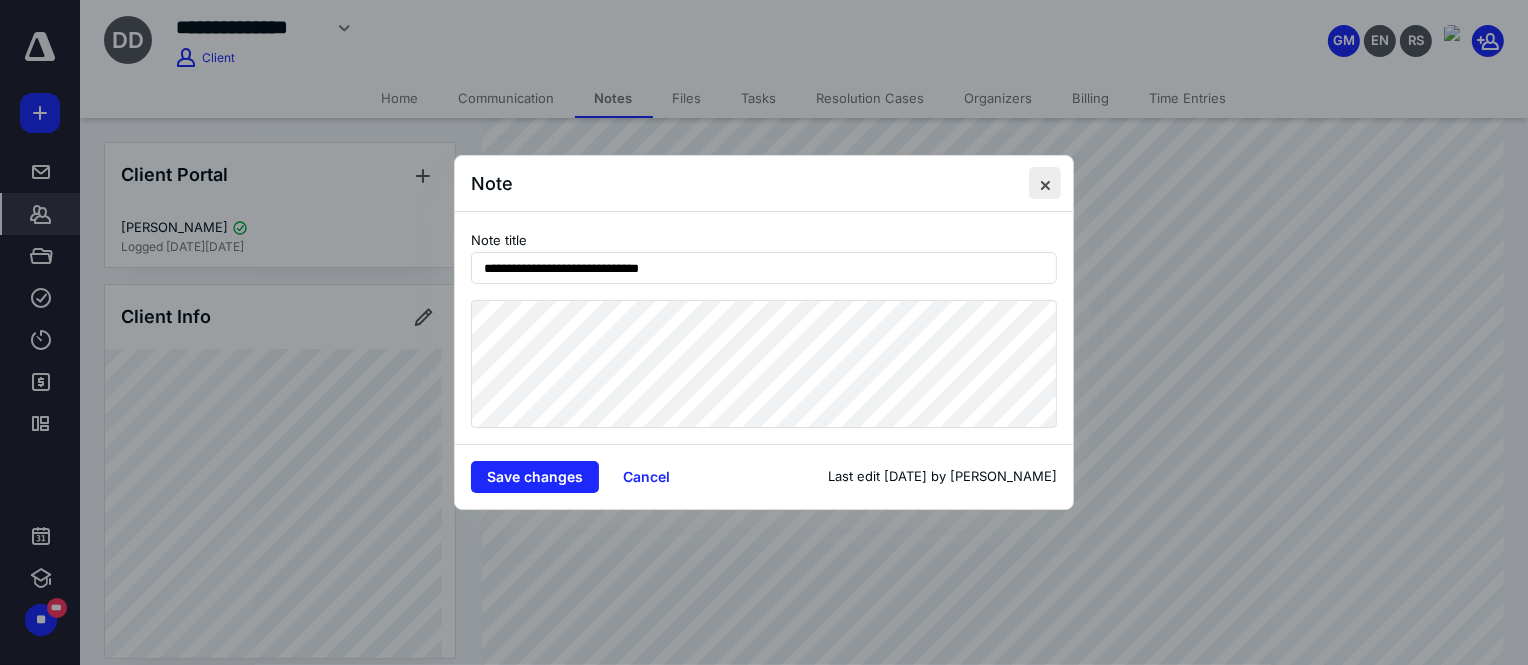 click at bounding box center [1045, 183] 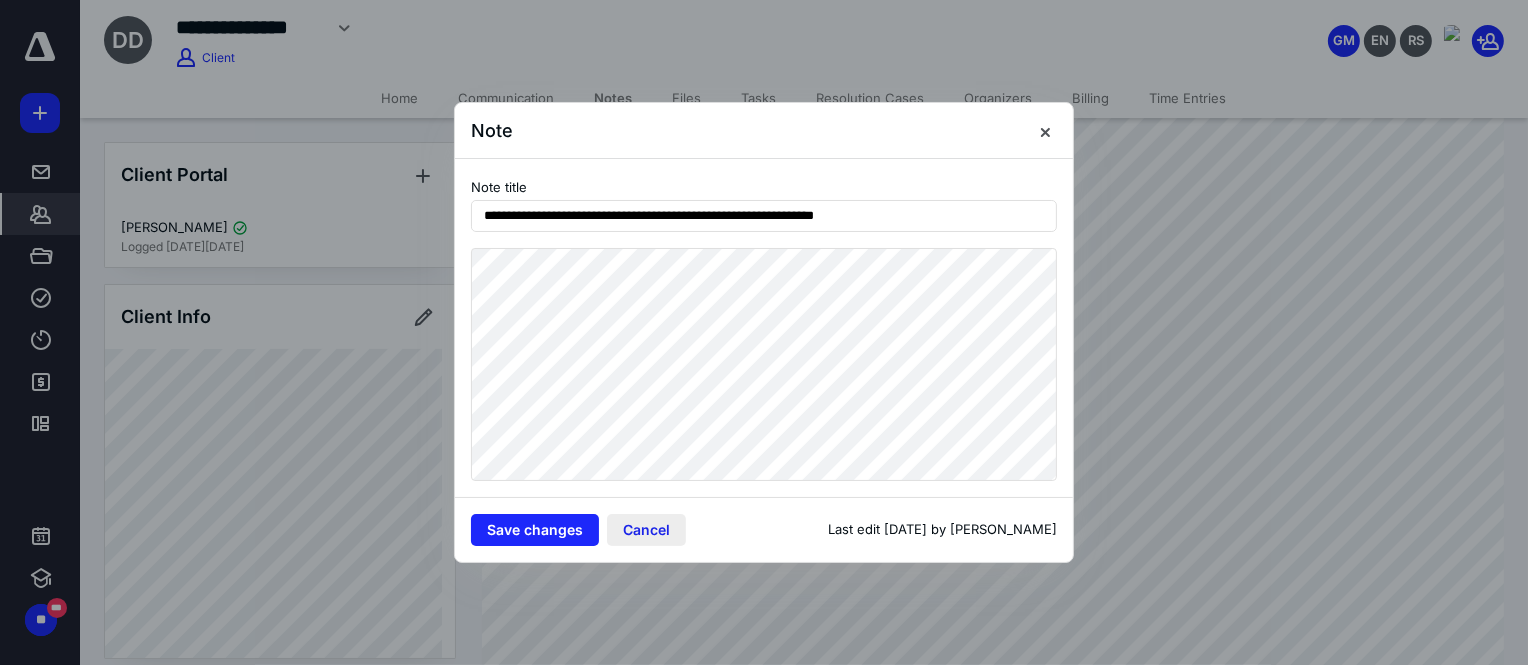 click on "Cancel" at bounding box center [646, 530] 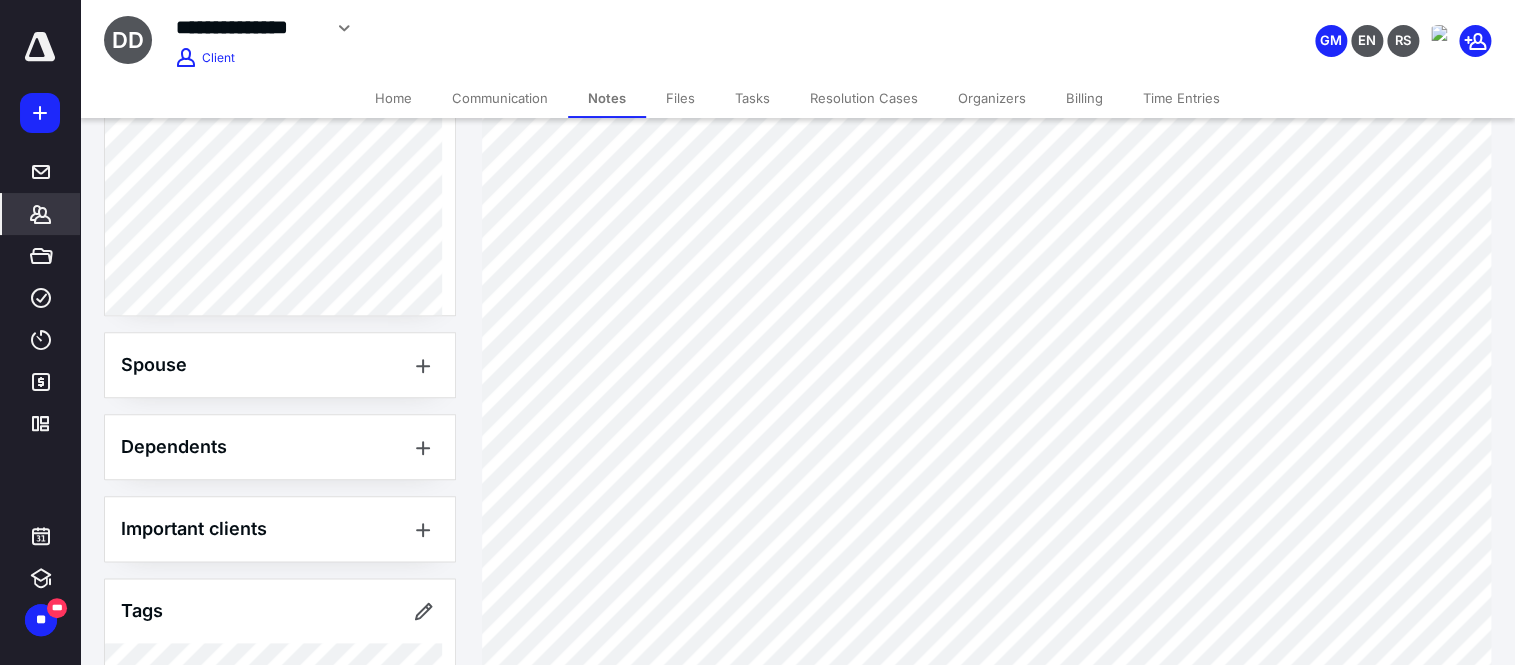 scroll, scrollTop: 885, scrollLeft: 0, axis: vertical 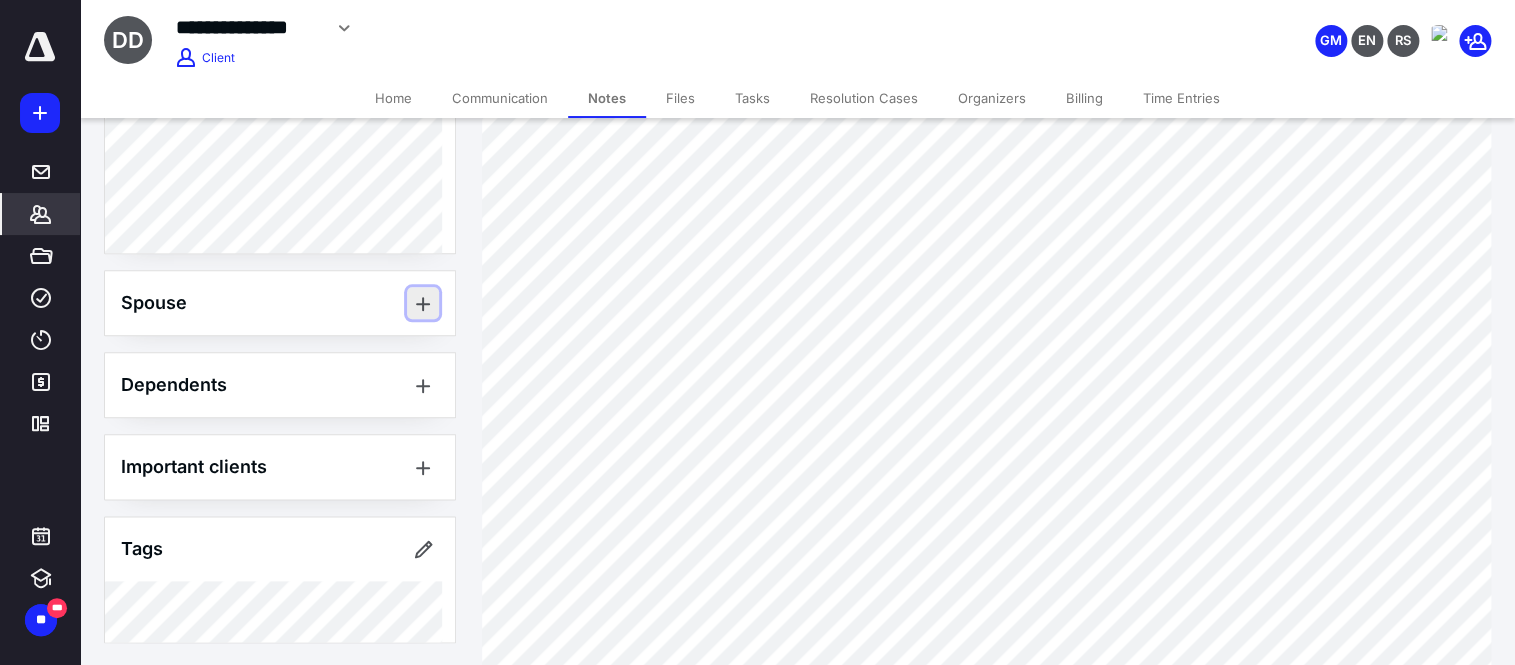 click at bounding box center [423, 303] 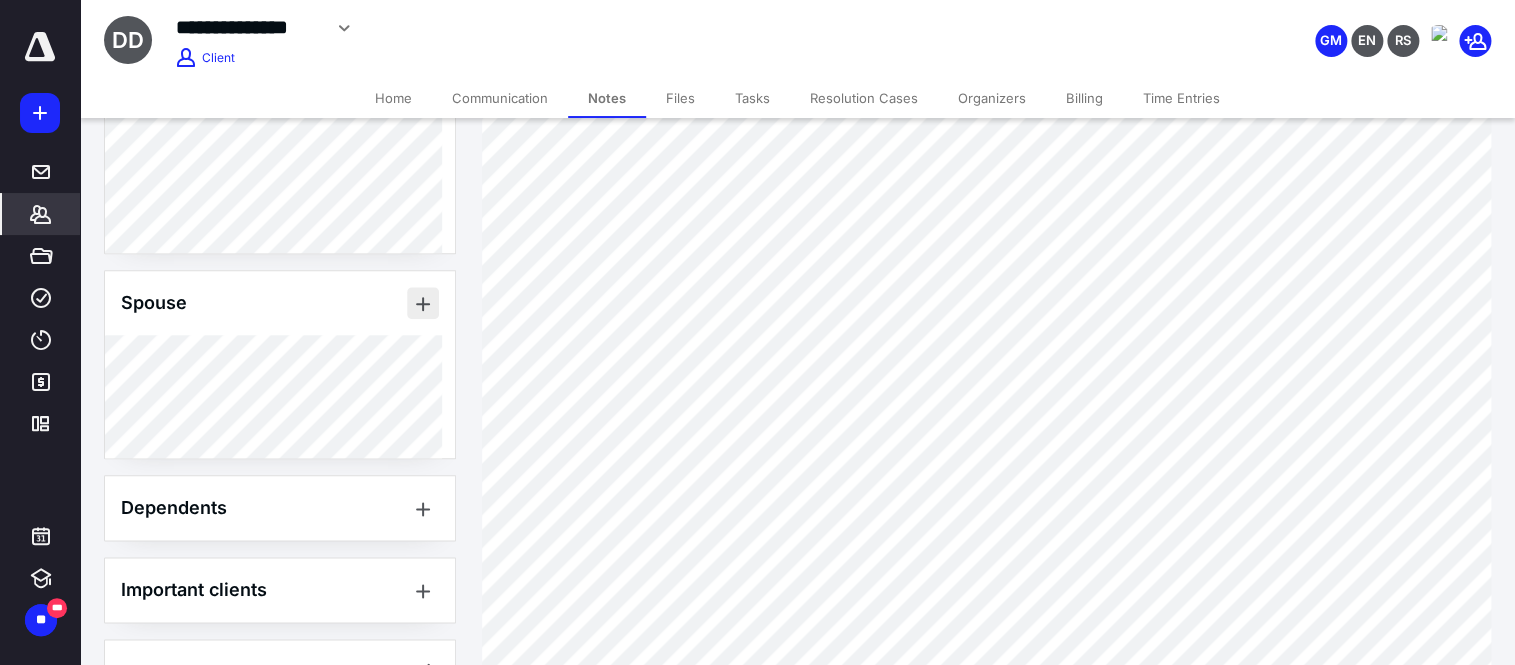 click at bounding box center (423, 303) 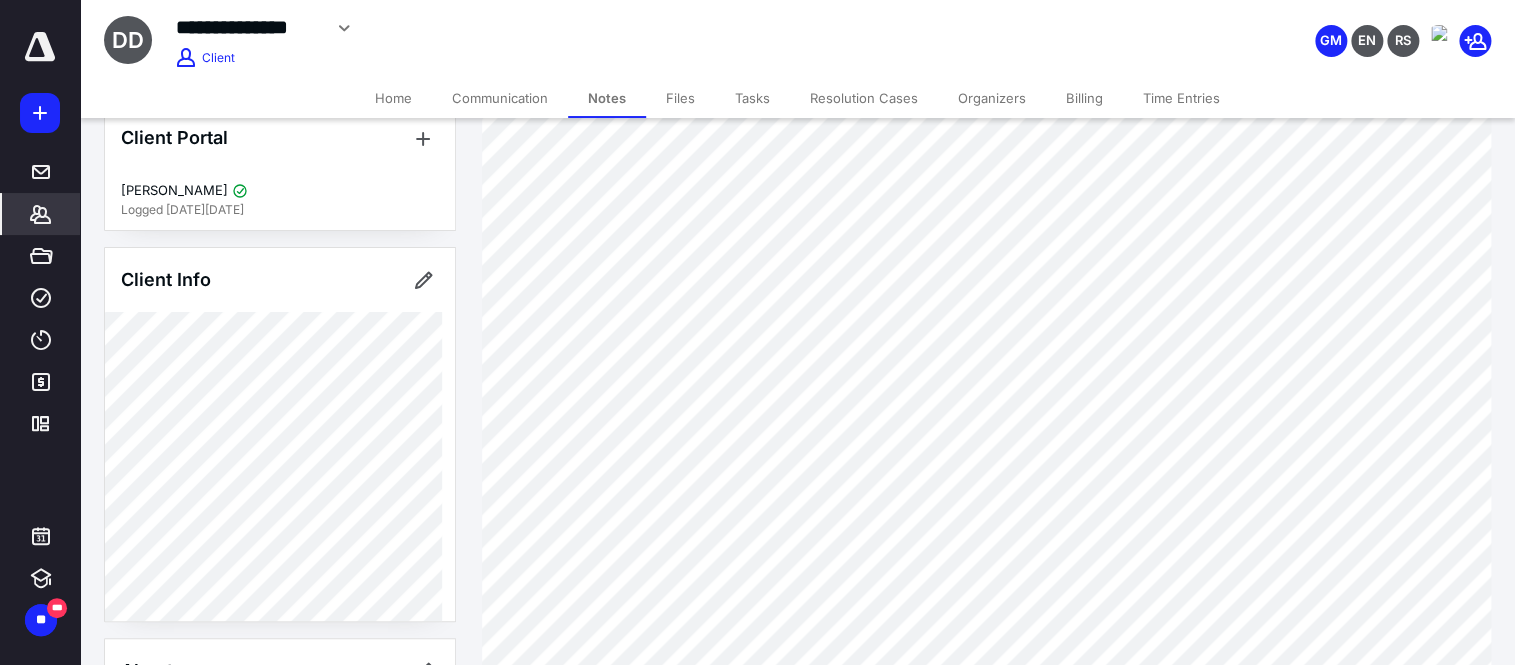 scroll, scrollTop: 6, scrollLeft: 0, axis: vertical 